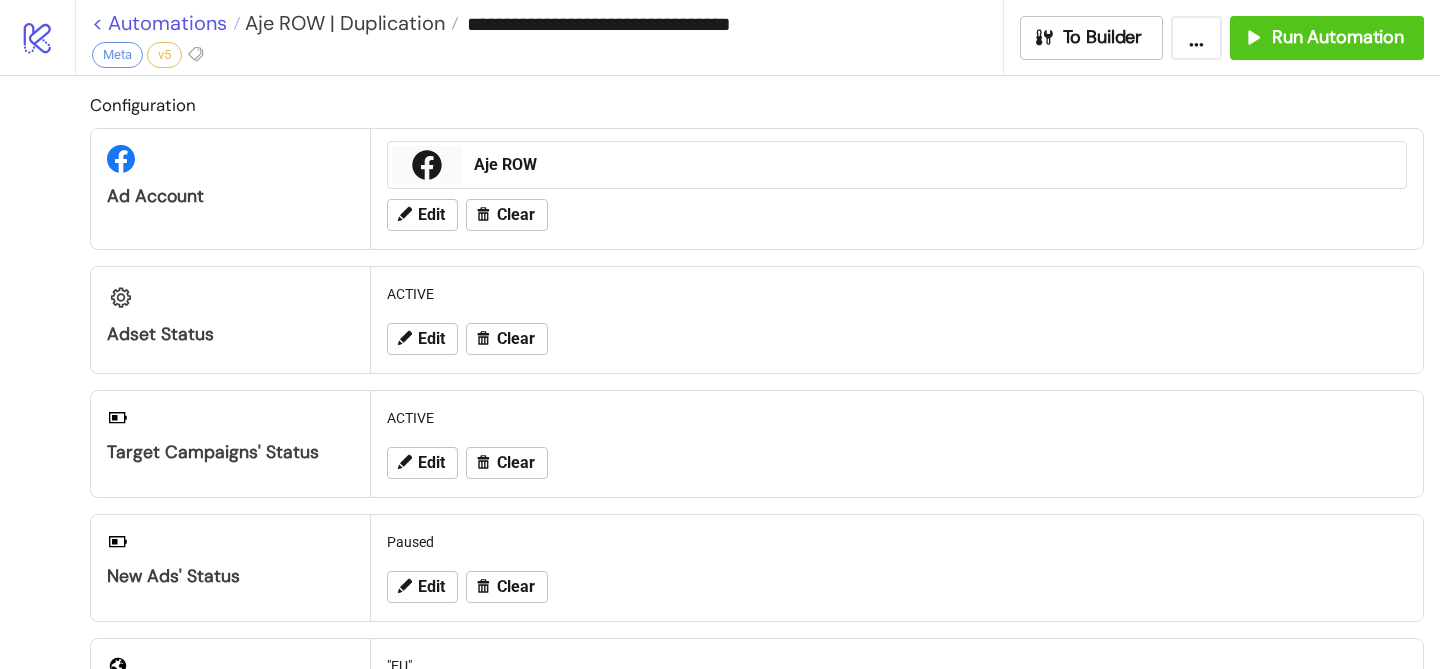 scroll, scrollTop: 0, scrollLeft: 0, axis: both 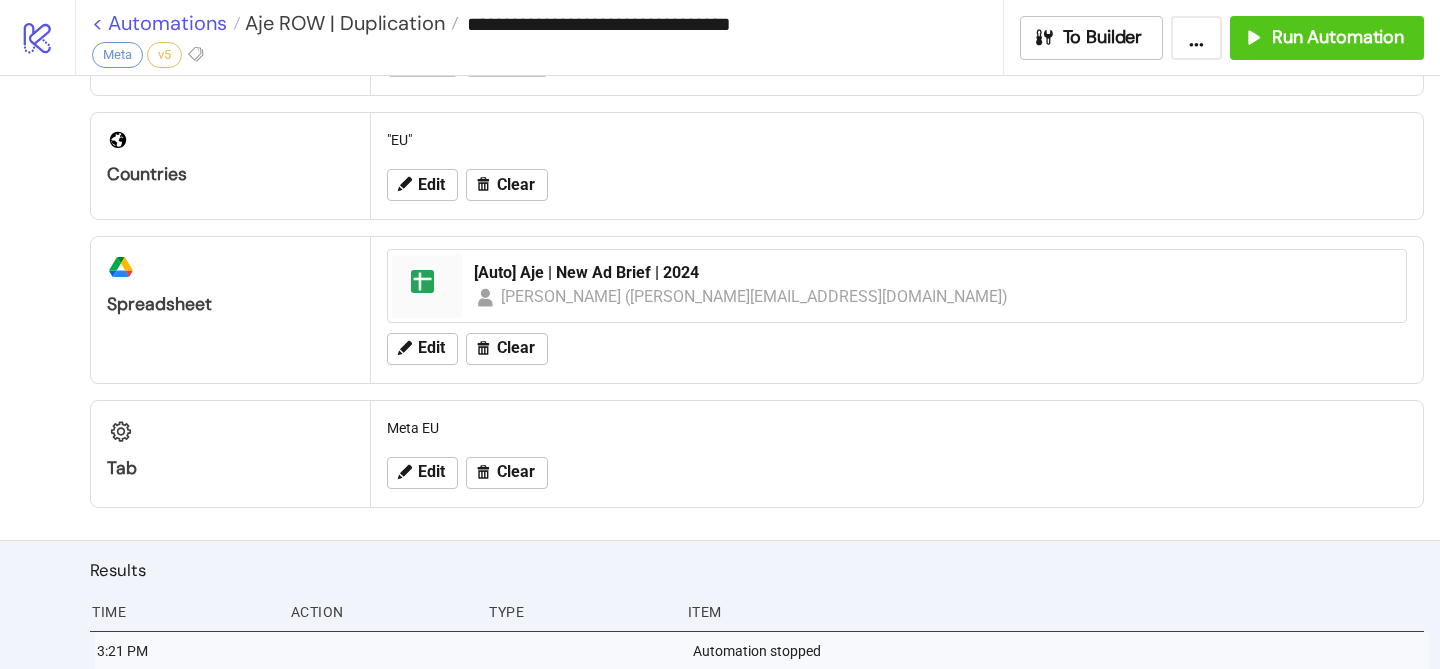 click on "< Automations" at bounding box center [166, 23] 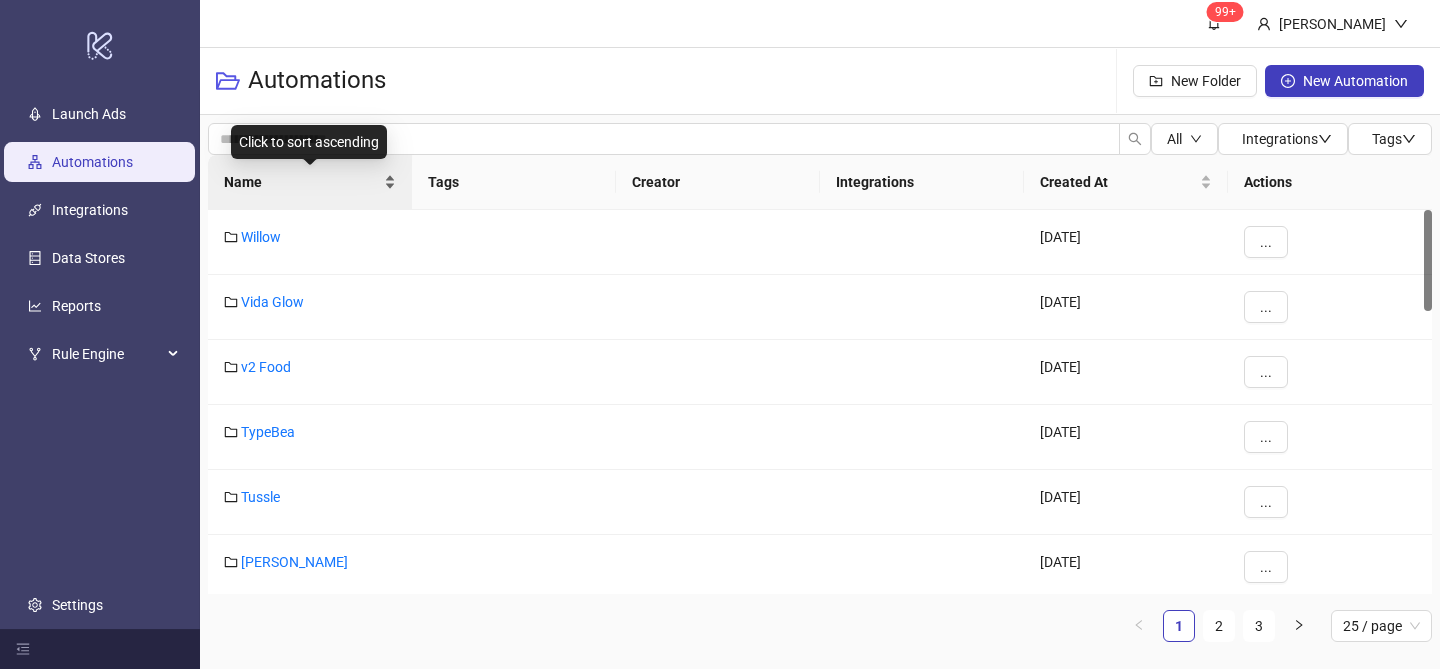 click on "Name" at bounding box center (310, 182) 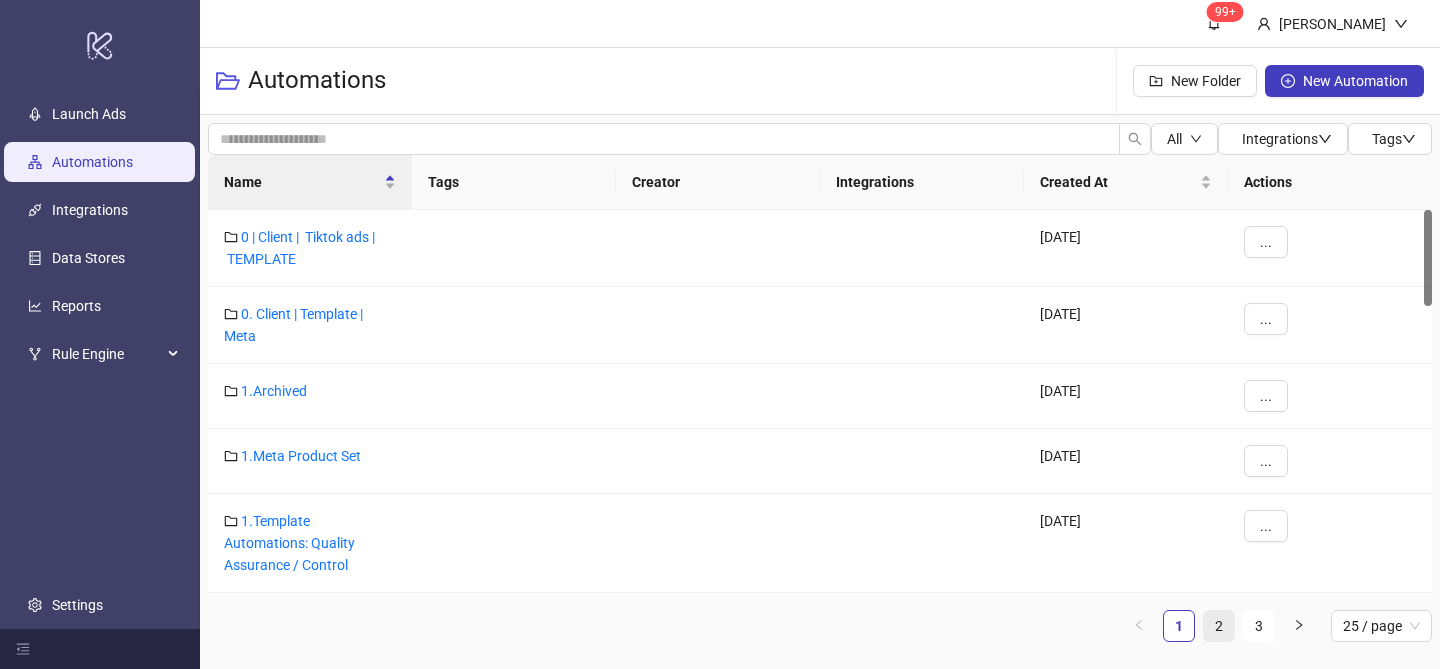 click on "2" at bounding box center [1219, 626] 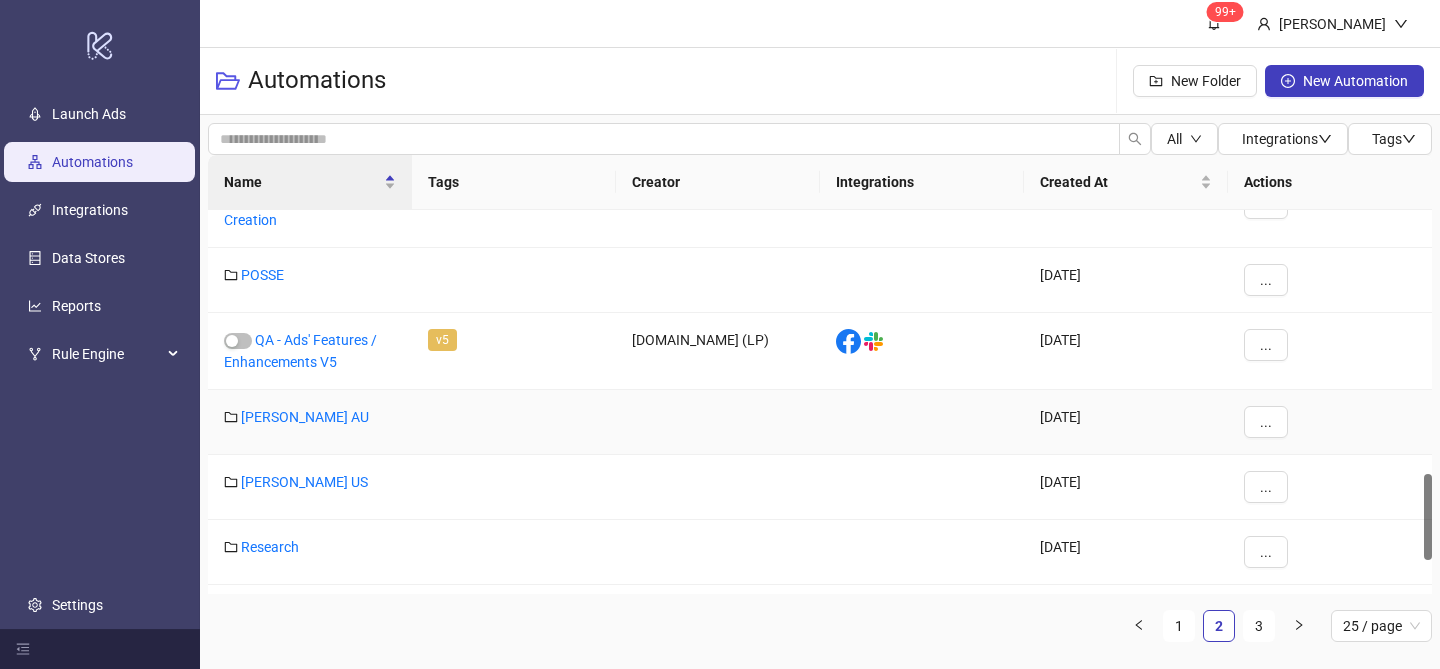 scroll, scrollTop: 1311, scrollLeft: 0, axis: vertical 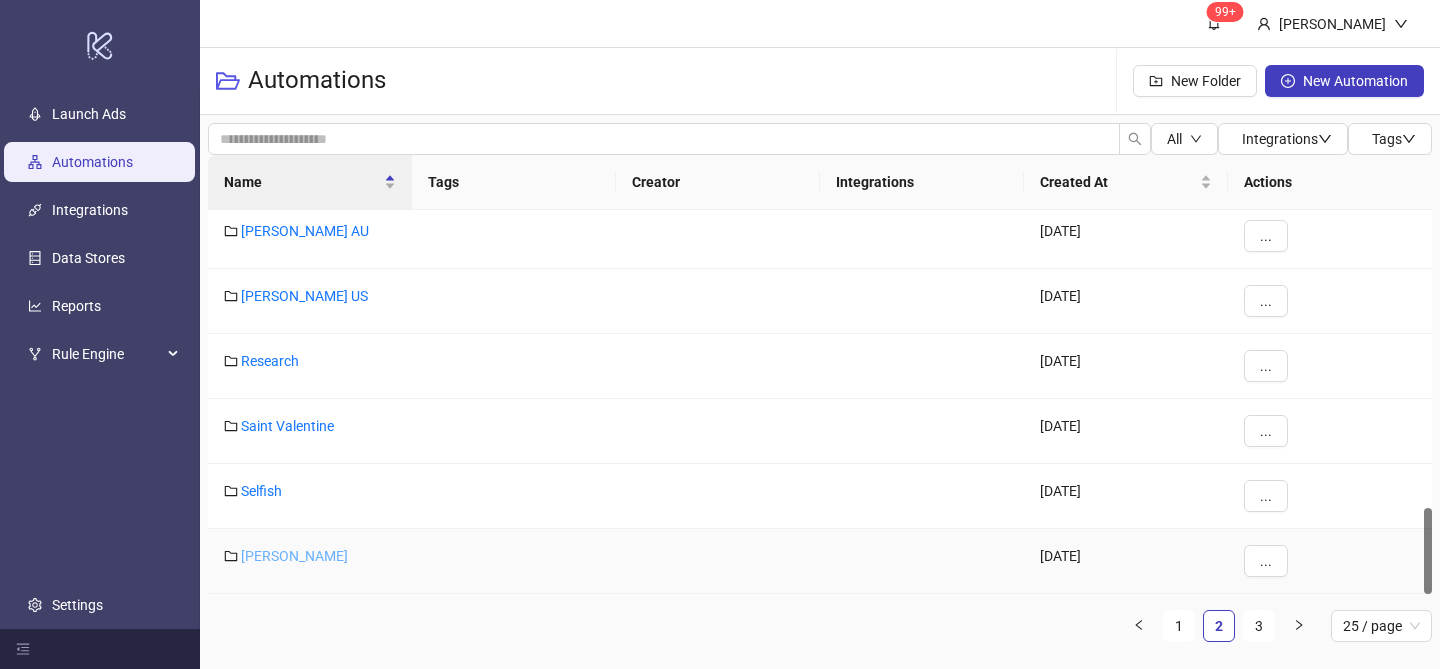 click on "[PERSON_NAME]" at bounding box center [294, 556] 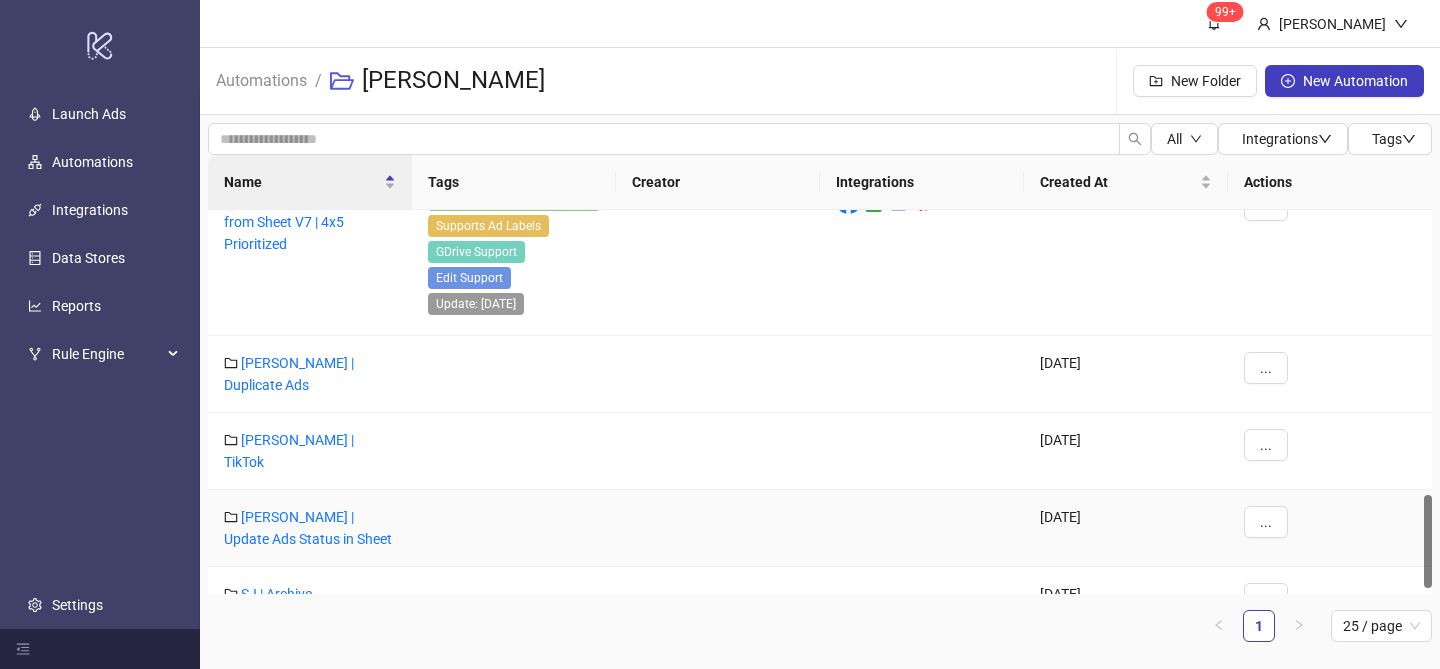 scroll, scrollTop: 1197, scrollLeft: 0, axis: vertical 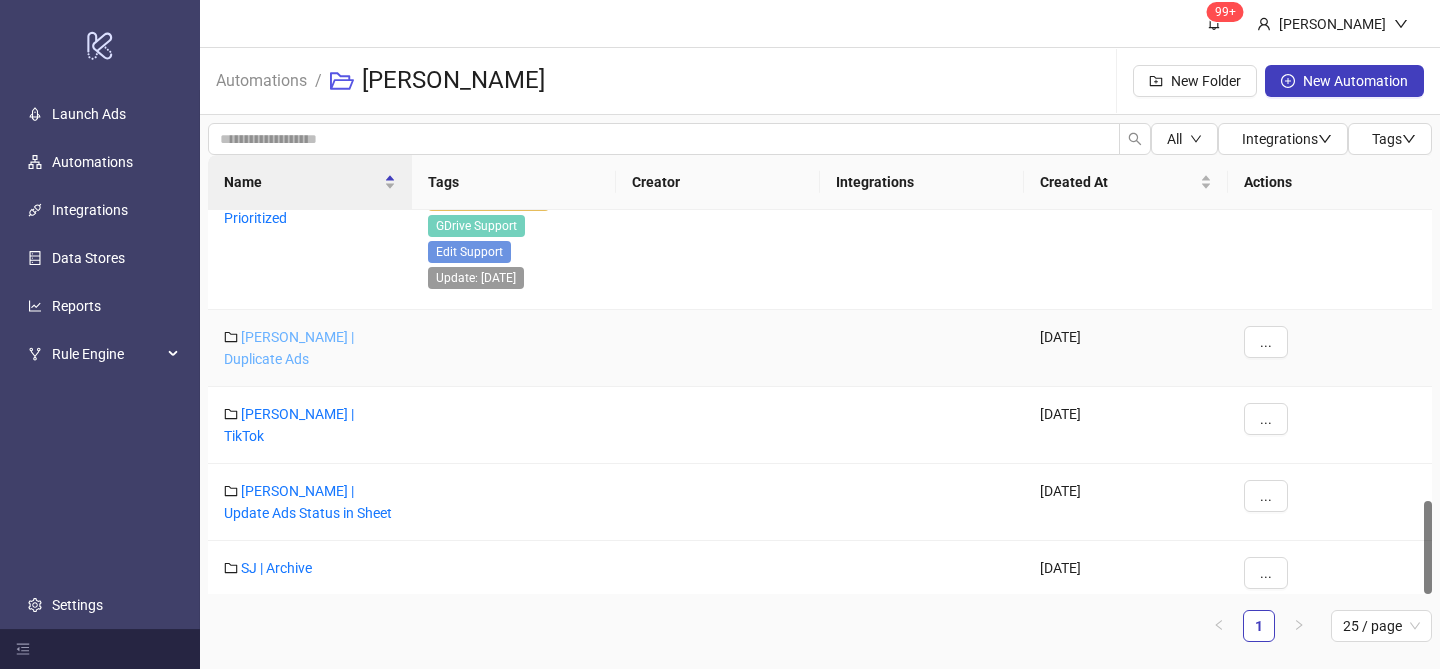 click on "[PERSON_NAME] | Duplicate Ads" at bounding box center [289, 348] 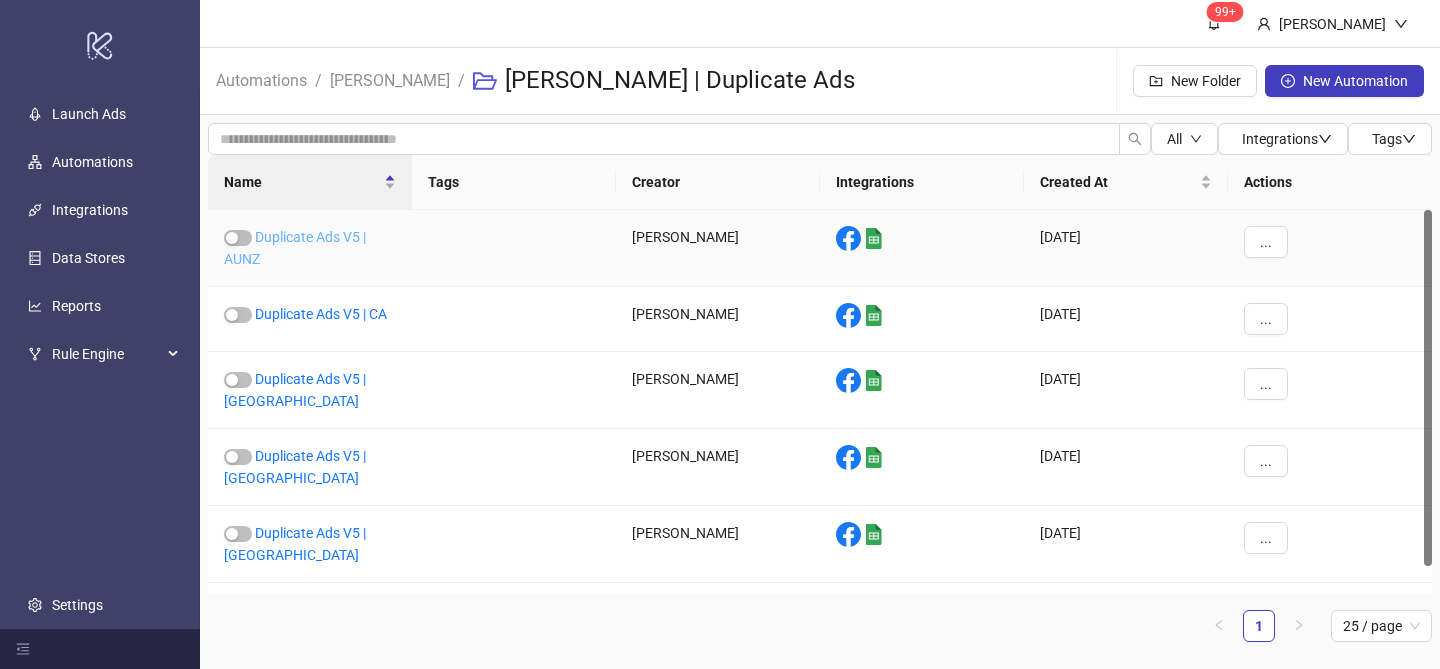 click on "Duplicate Ads V5 | AUNZ" at bounding box center (295, 248) 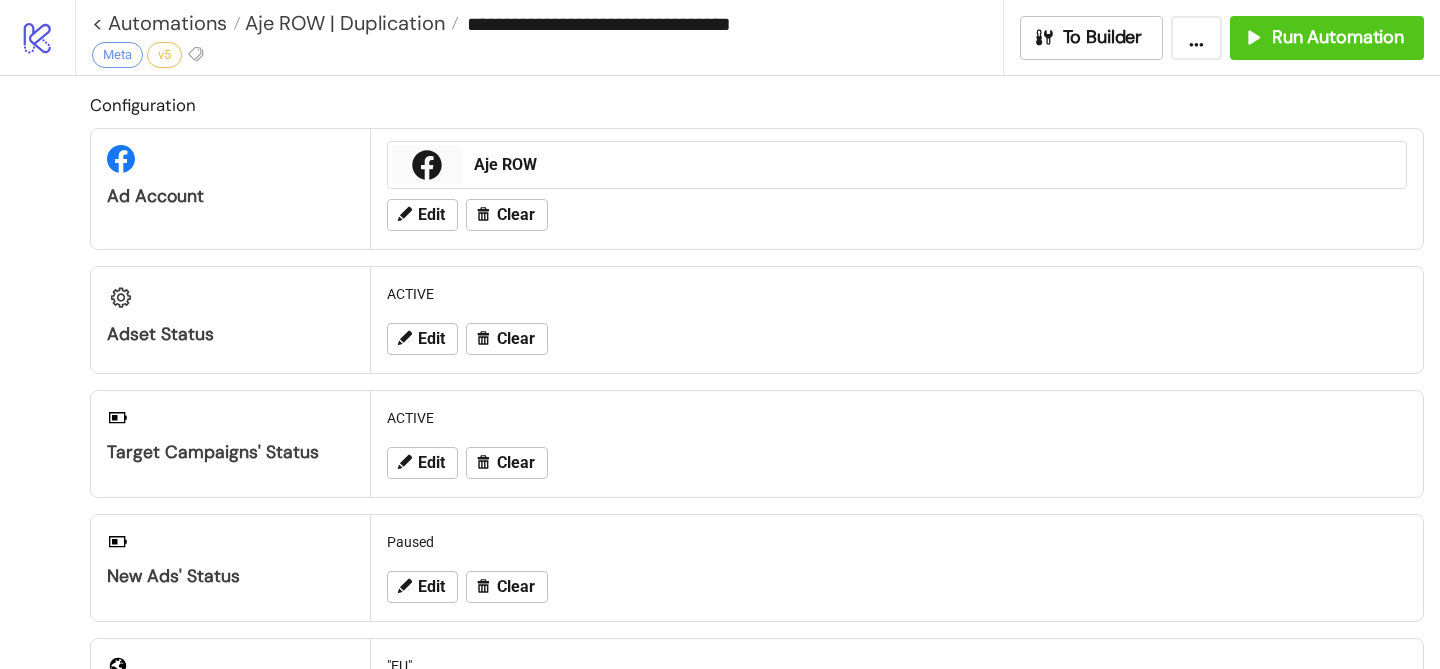 type on "**********" 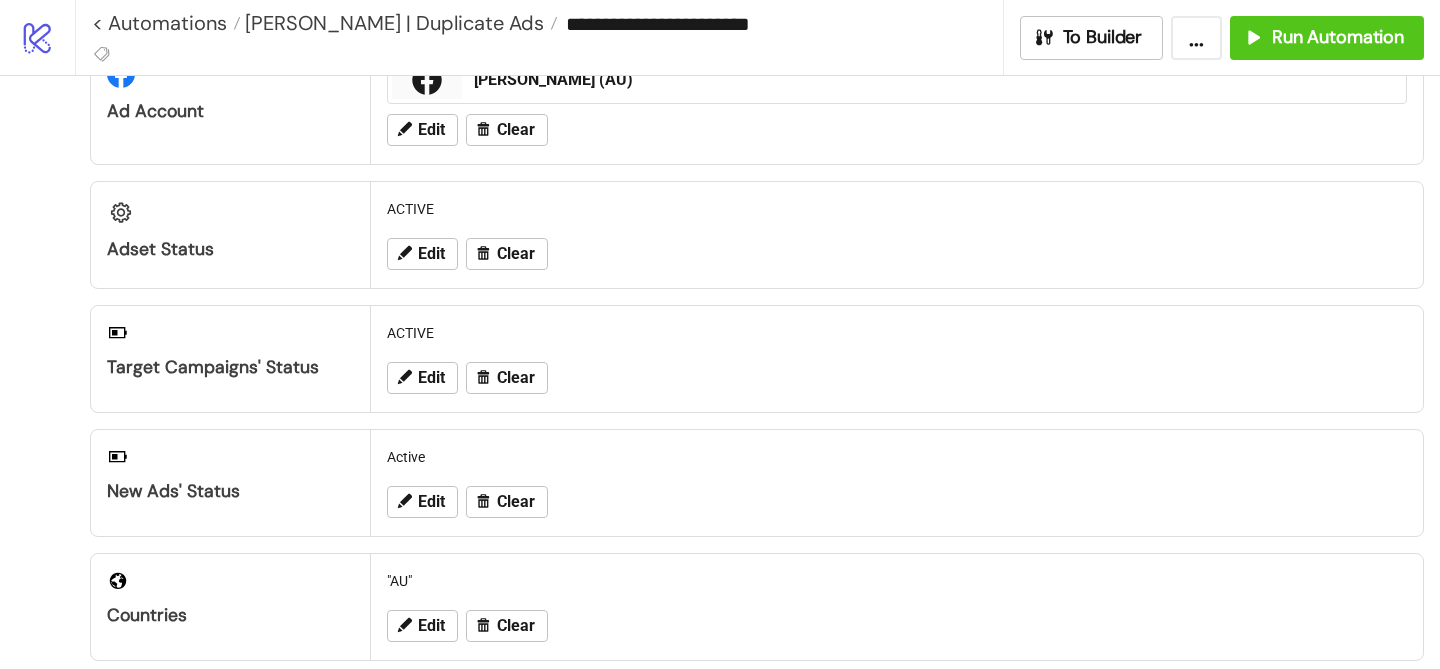 scroll, scrollTop: 257, scrollLeft: 0, axis: vertical 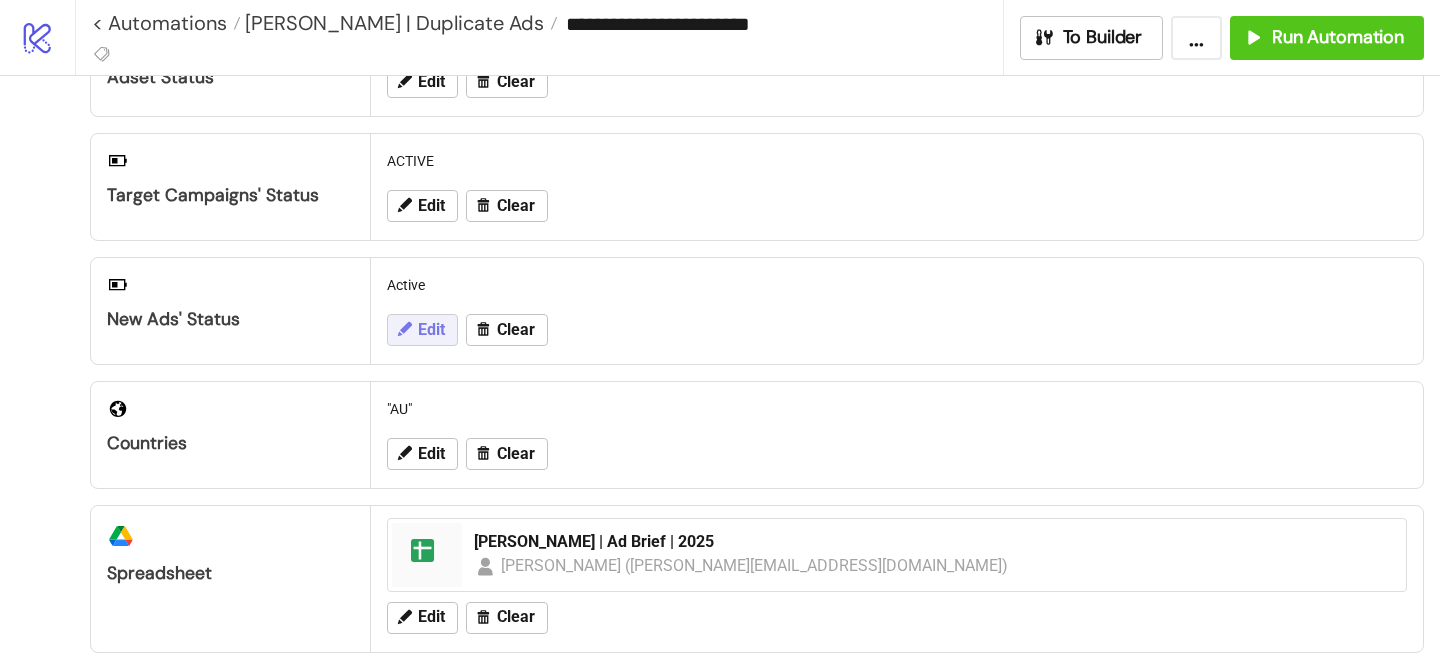 click on "Edit" at bounding box center [431, 330] 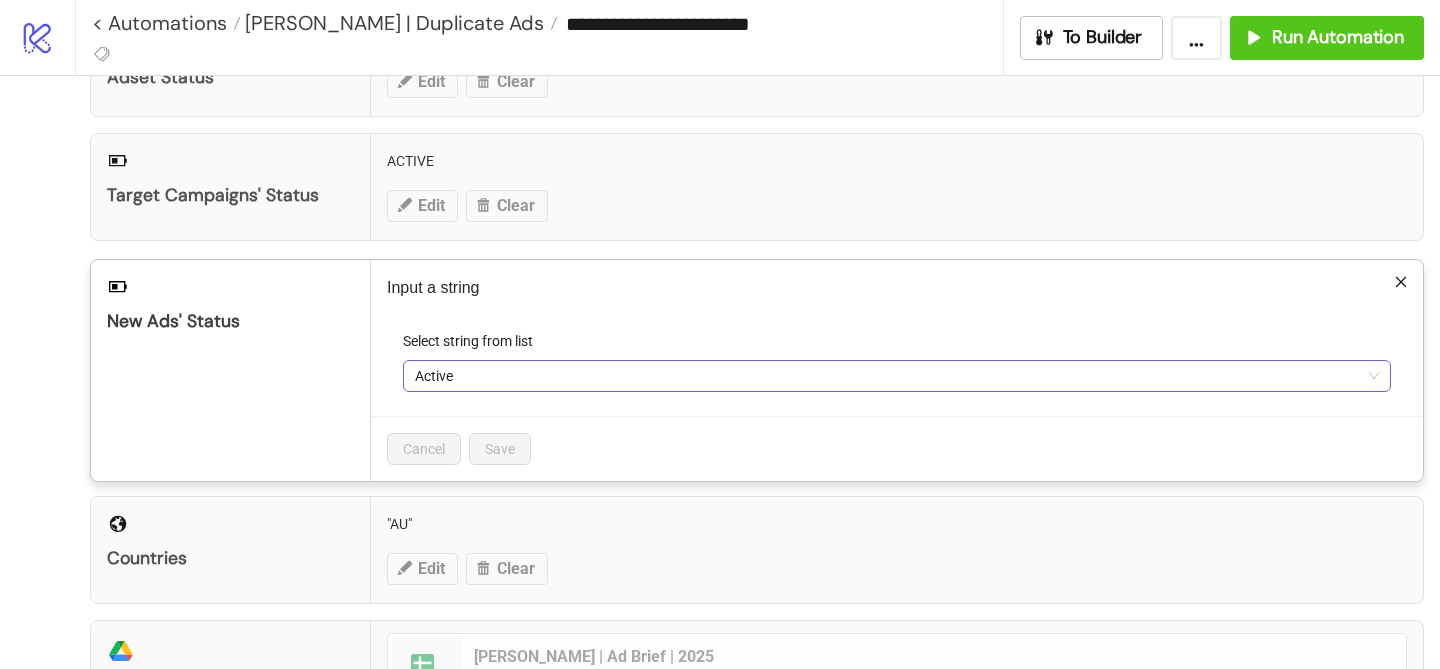 click on "Active" at bounding box center (897, 376) 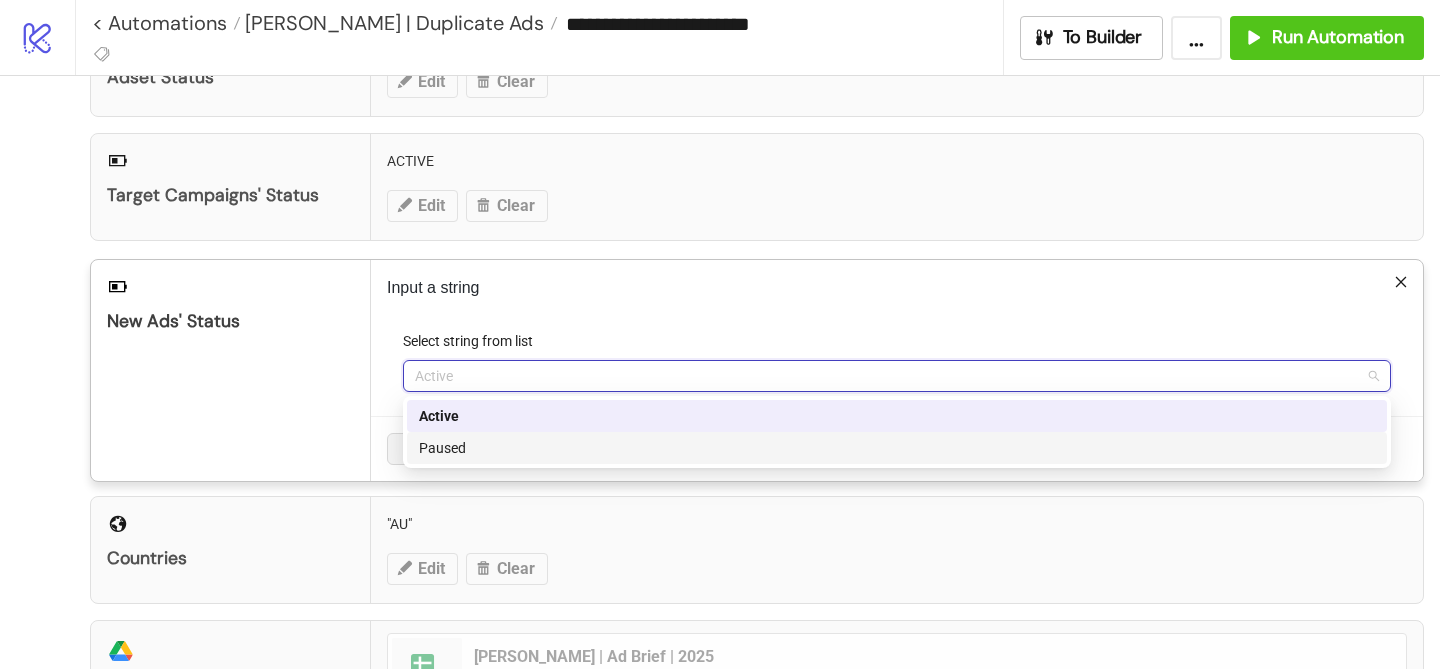 click on "Paused" at bounding box center [897, 448] 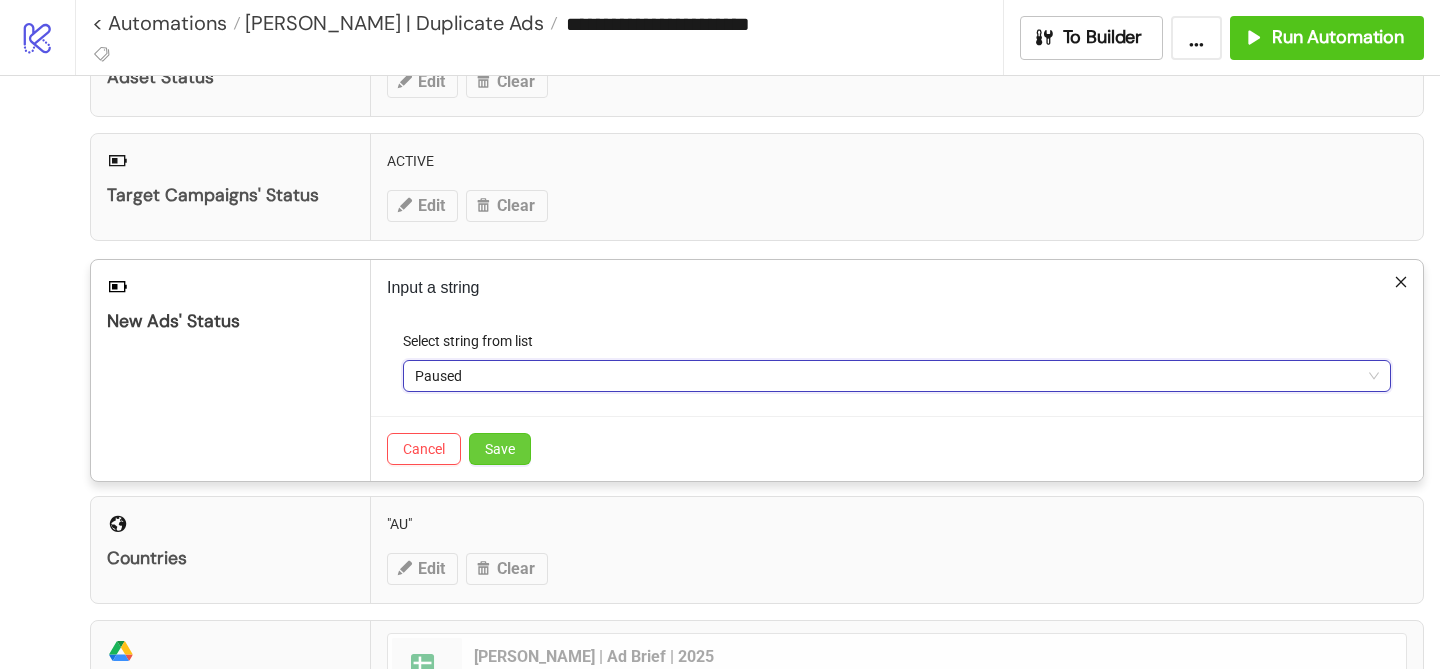 click on "Save" at bounding box center (500, 449) 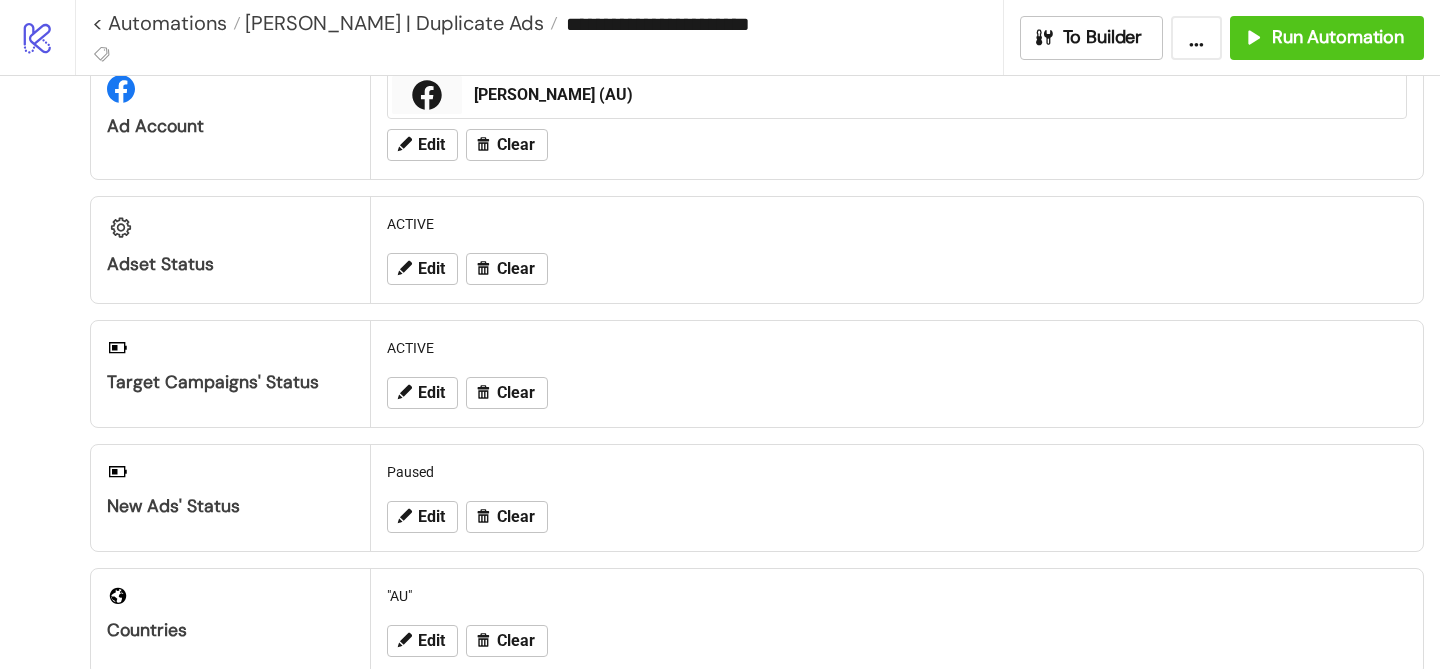 scroll, scrollTop: 0, scrollLeft: 0, axis: both 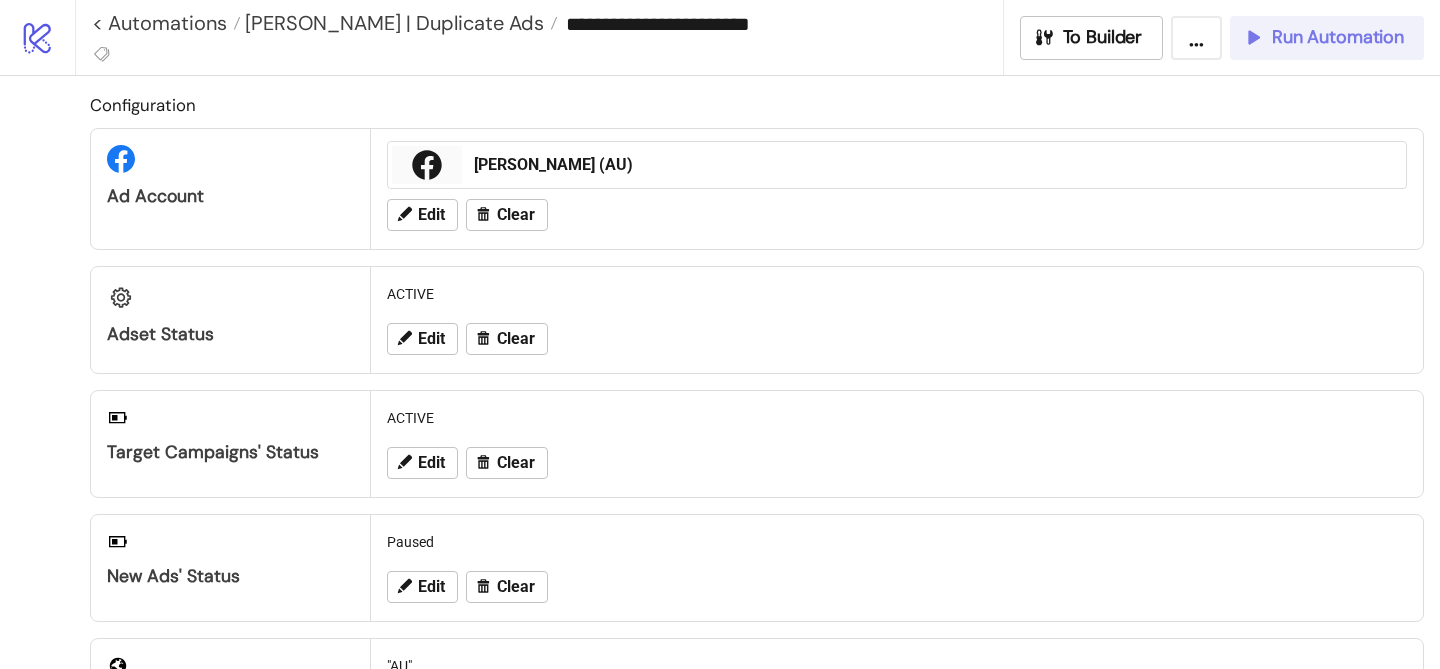 click on "Run Automation" at bounding box center [1338, 37] 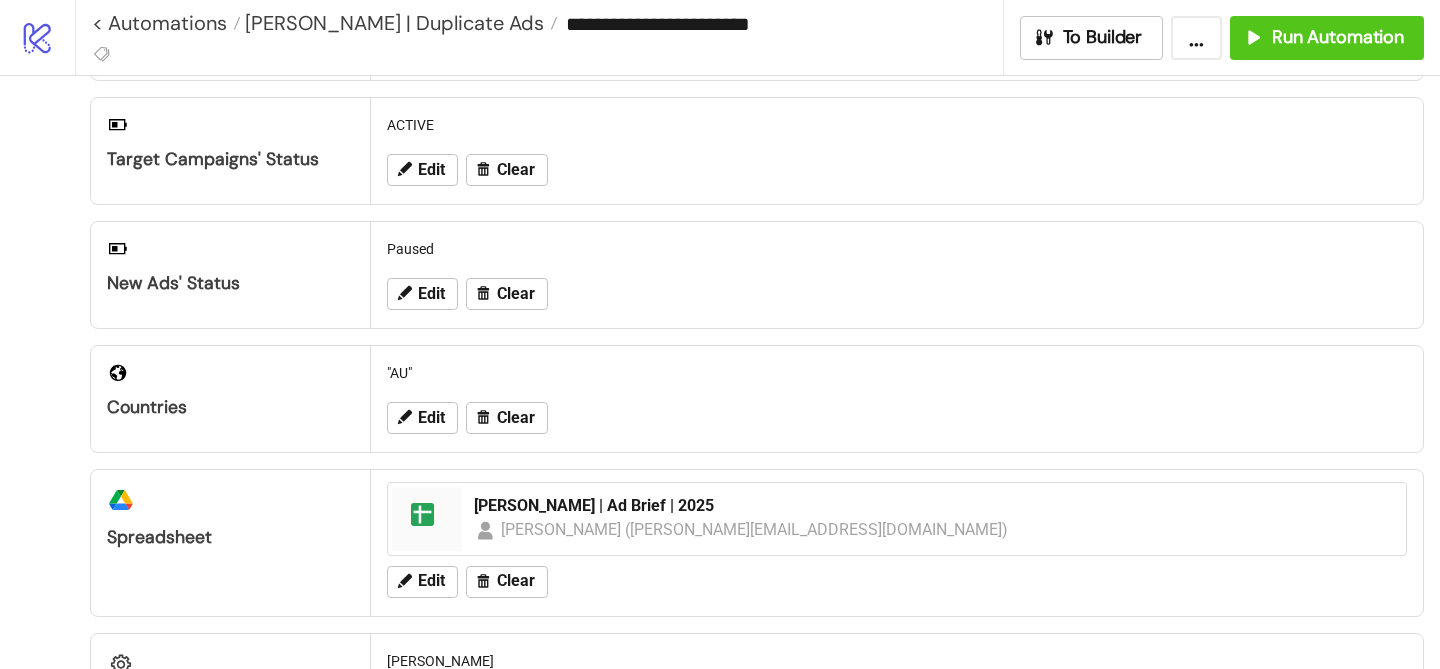 scroll, scrollTop: 0, scrollLeft: 0, axis: both 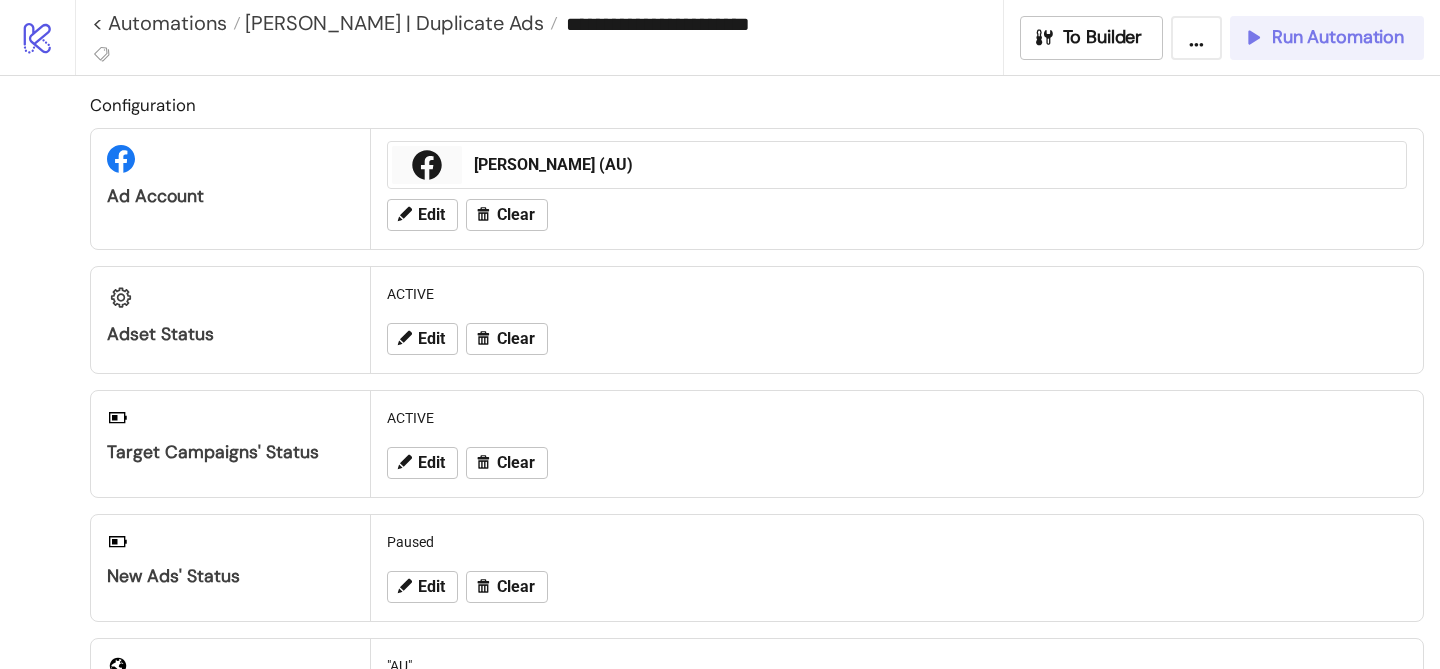 click on "Run Automation" at bounding box center (1327, 38) 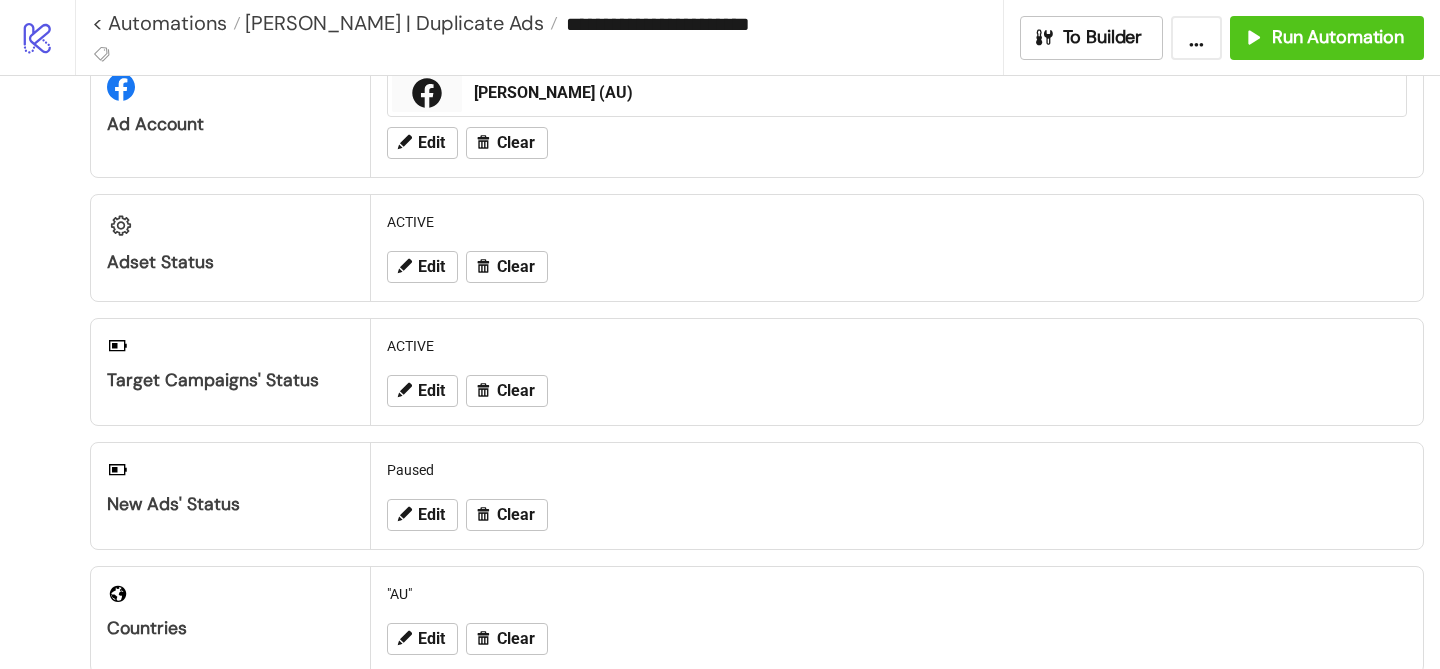 scroll, scrollTop: 0, scrollLeft: 0, axis: both 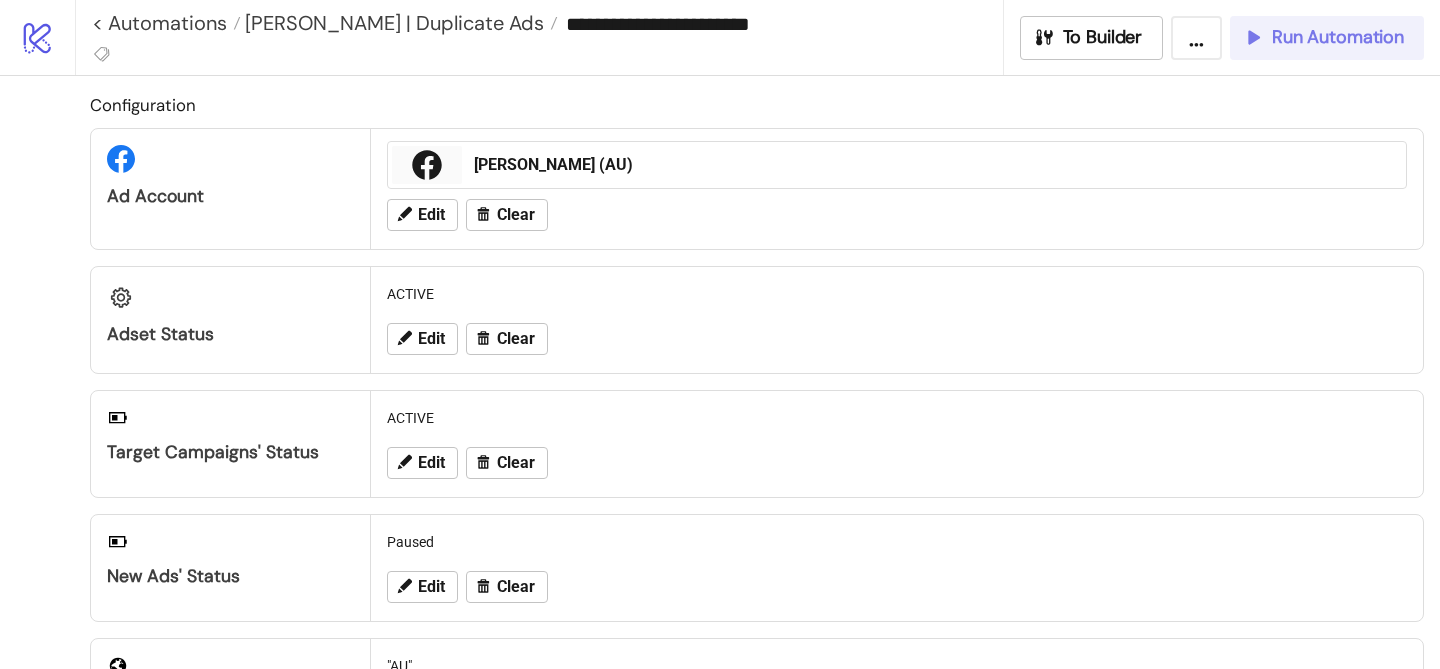 click on "Run Automation" at bounding box center (1323, 37) 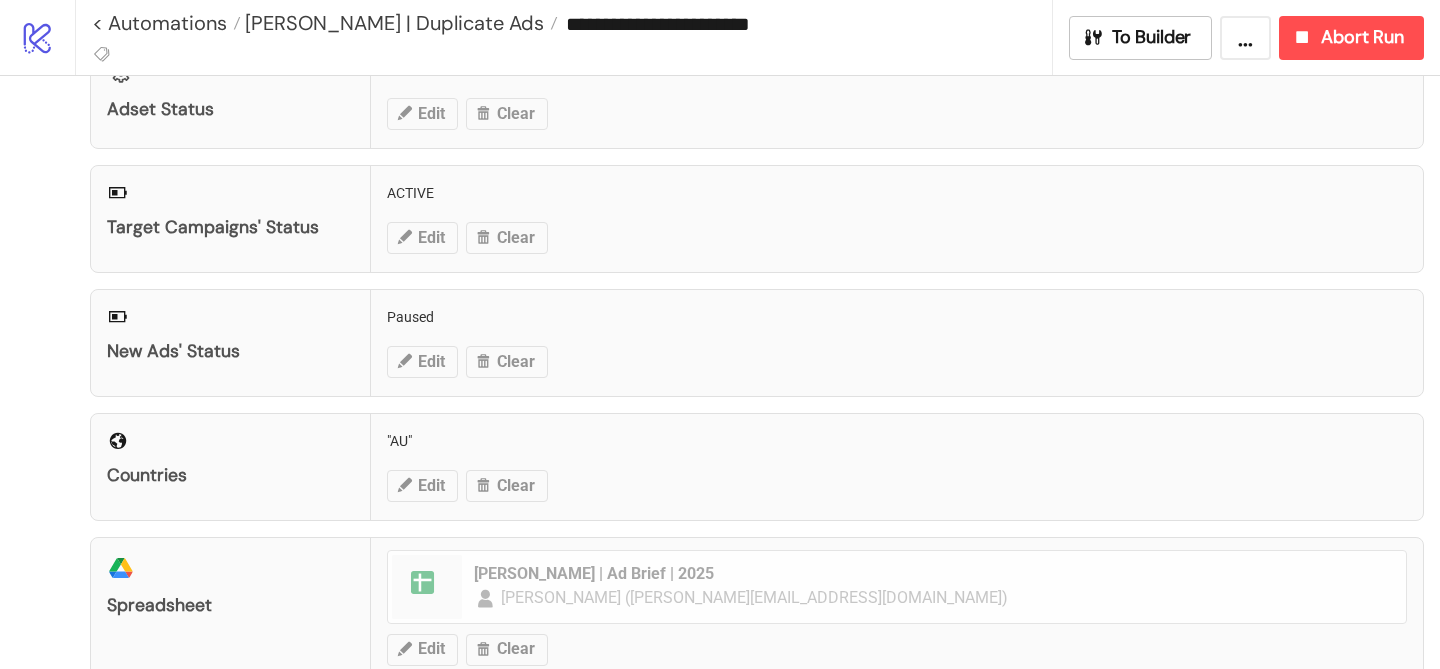 scroll, scrollTop: 0, scrollLeft: 0, axis: both 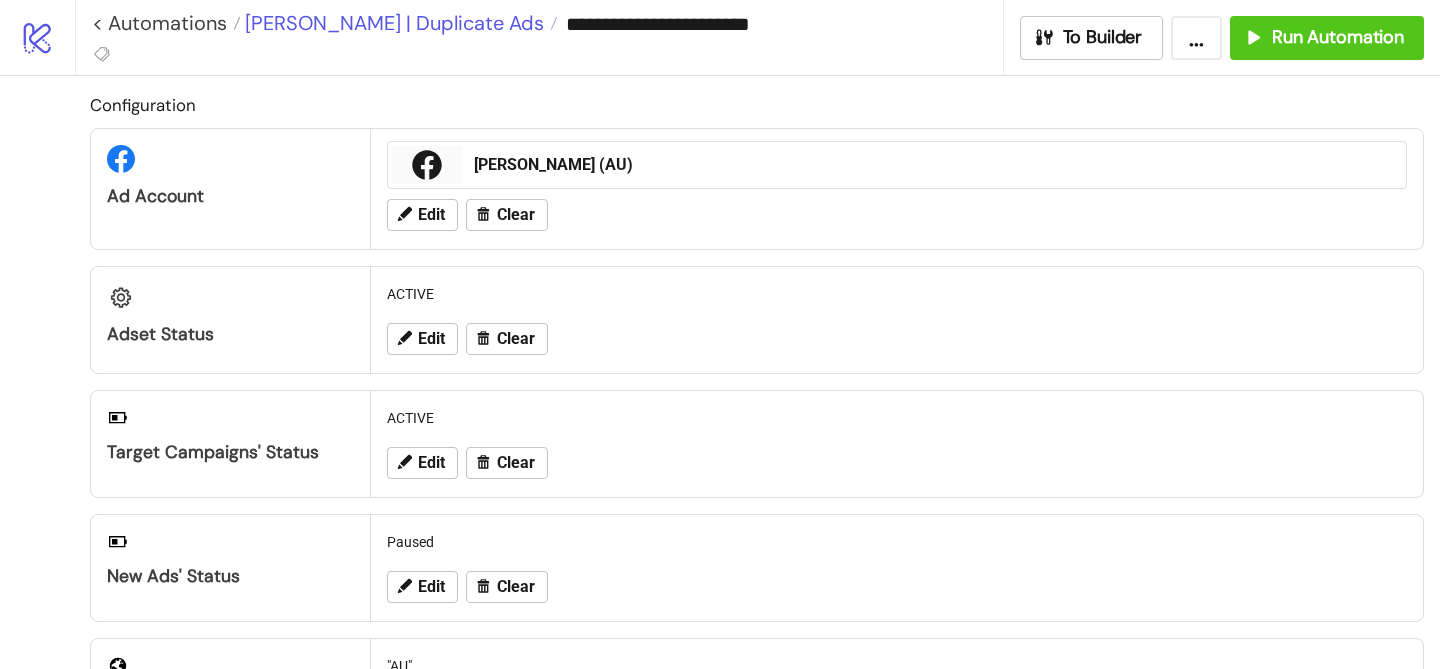 click on "[PERSON_NAME] | Duplicate Ads" at bounding box center (392, 23) 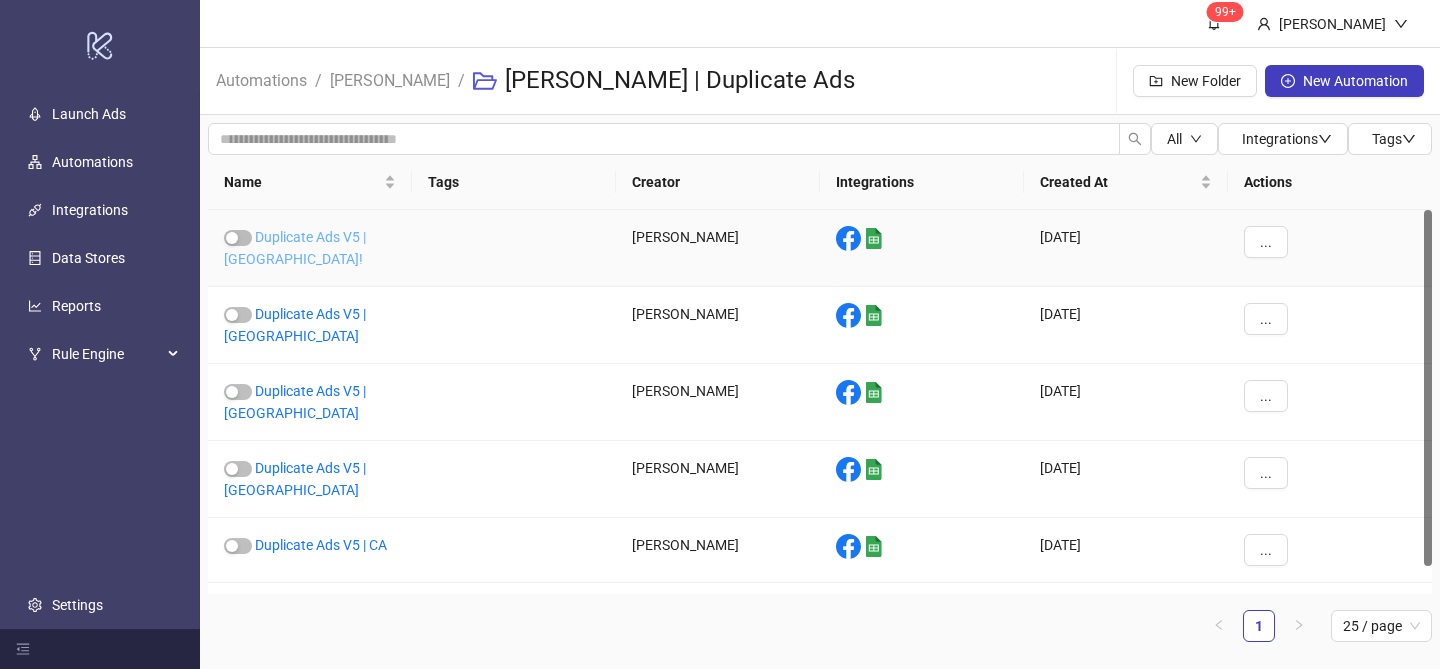 click on "Duplicate Ads V5 | [GEOGRAPHIC_DATA]!" at bounding box center [295, 248] 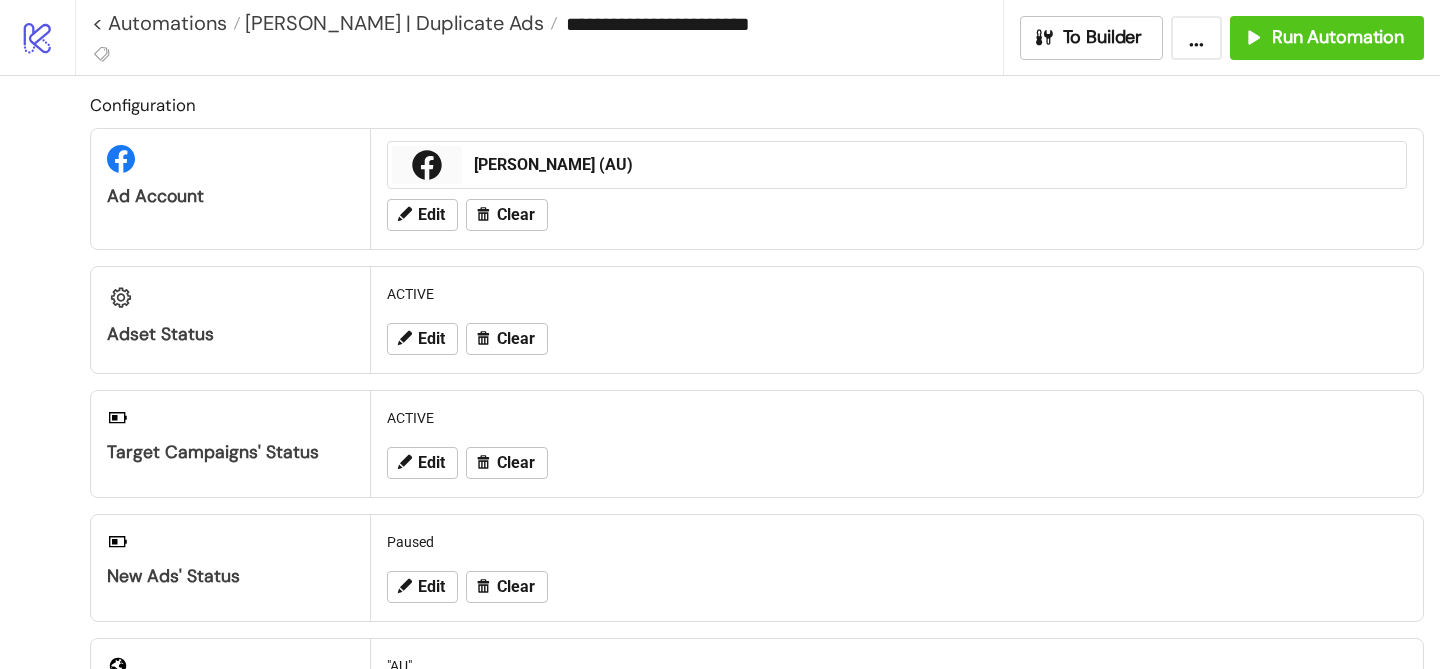 type on "**********" 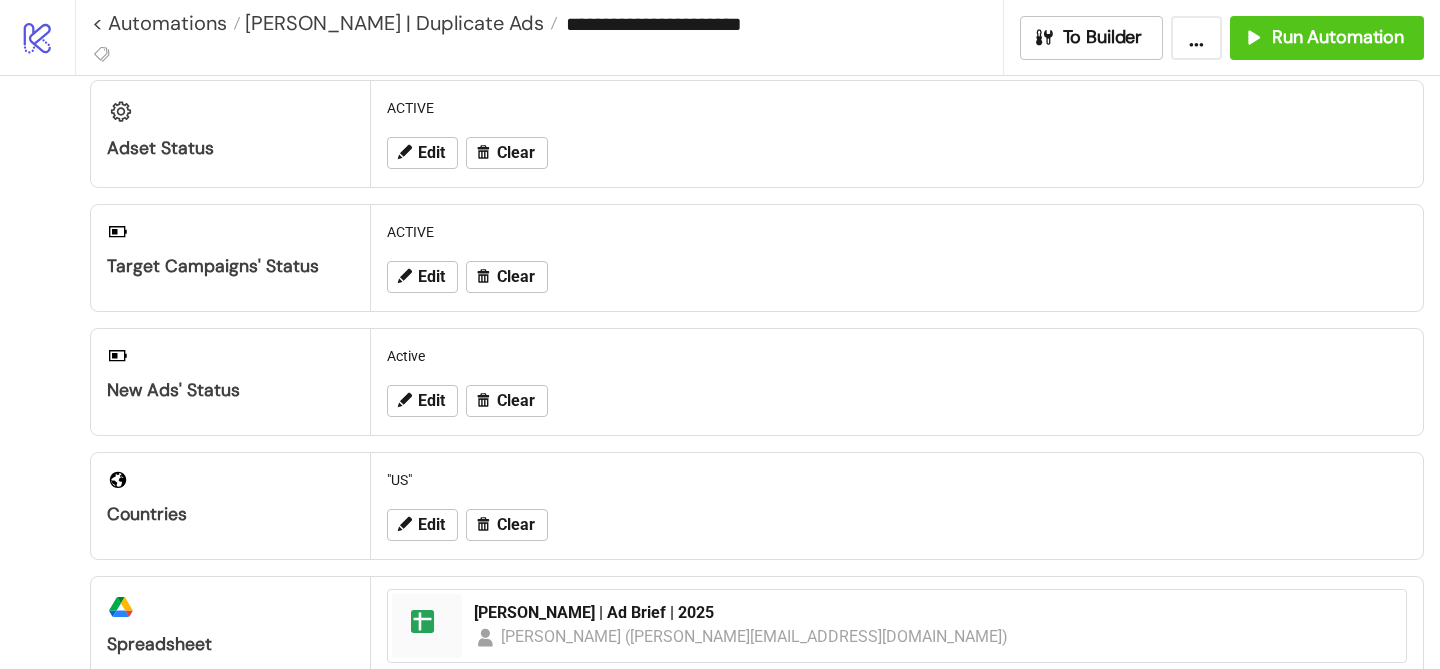 scroll, scrollTop: 192, scrollLeft: 0, axis: vertical 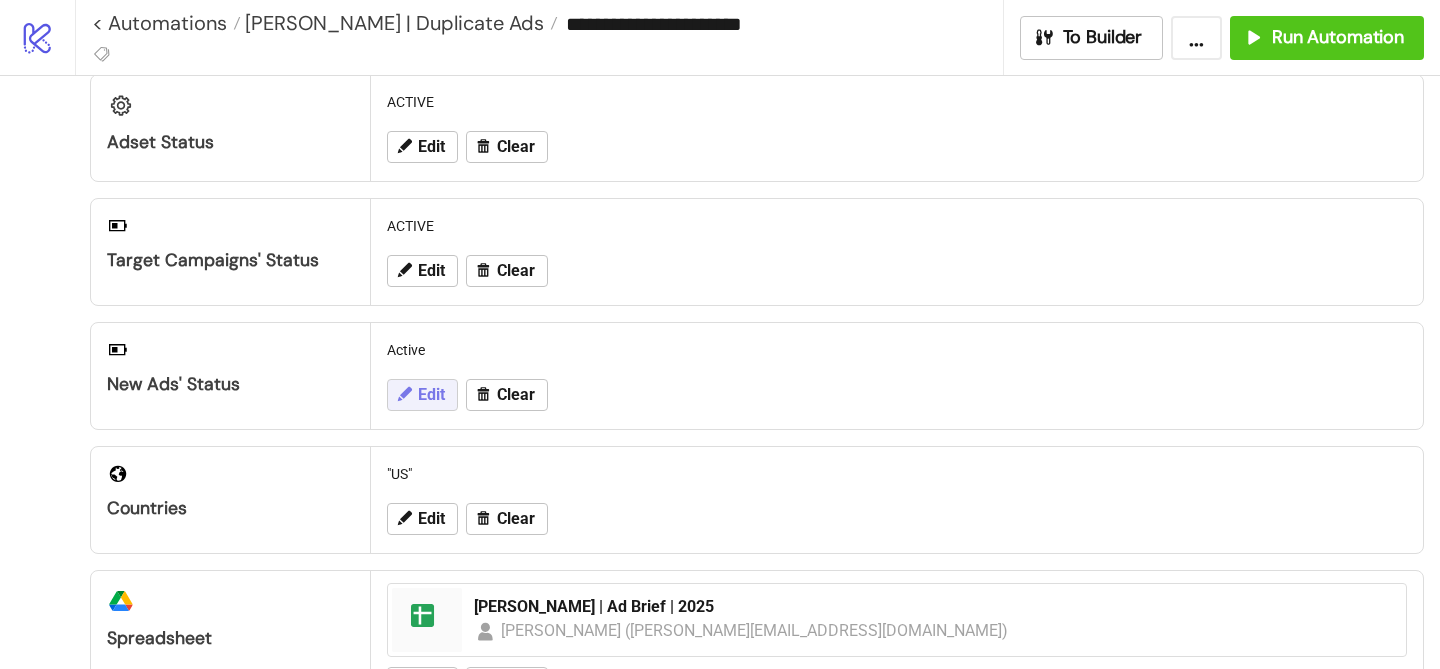 click on "Edit" at bounding box center [422, 395] 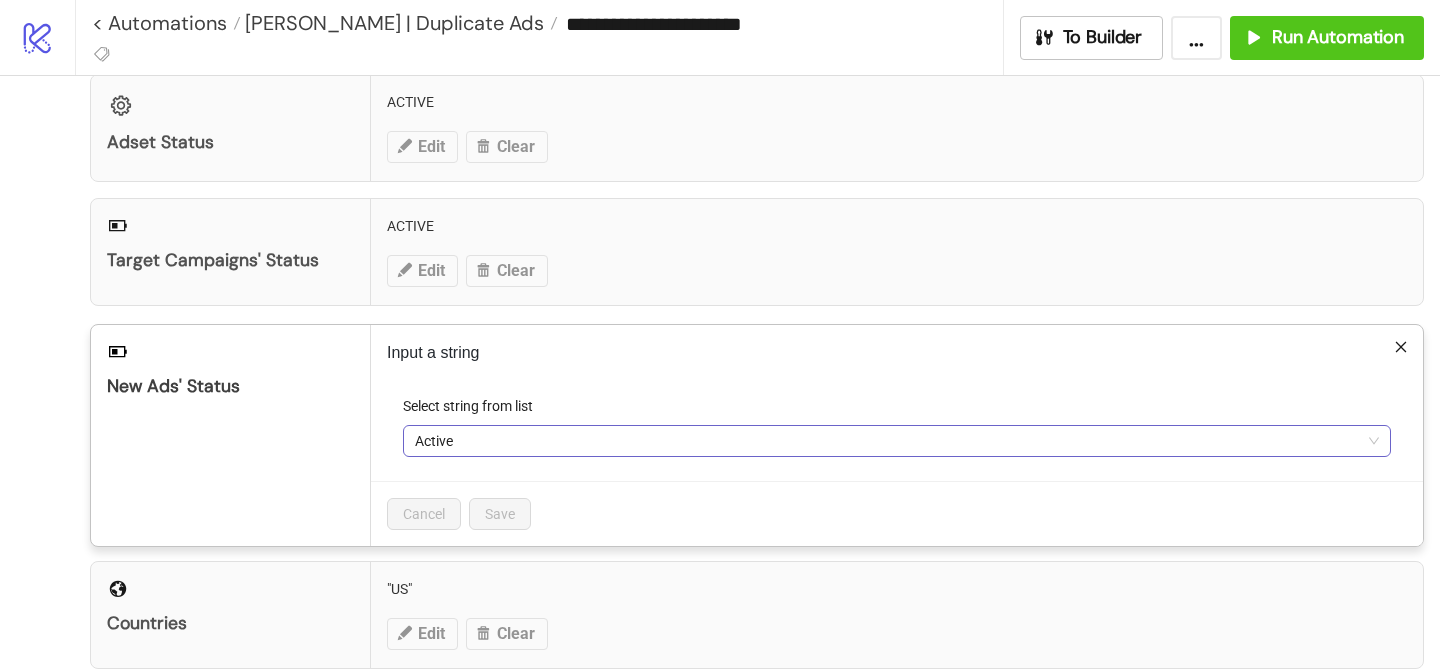 click on "Active" at bounding box center [897, 441] 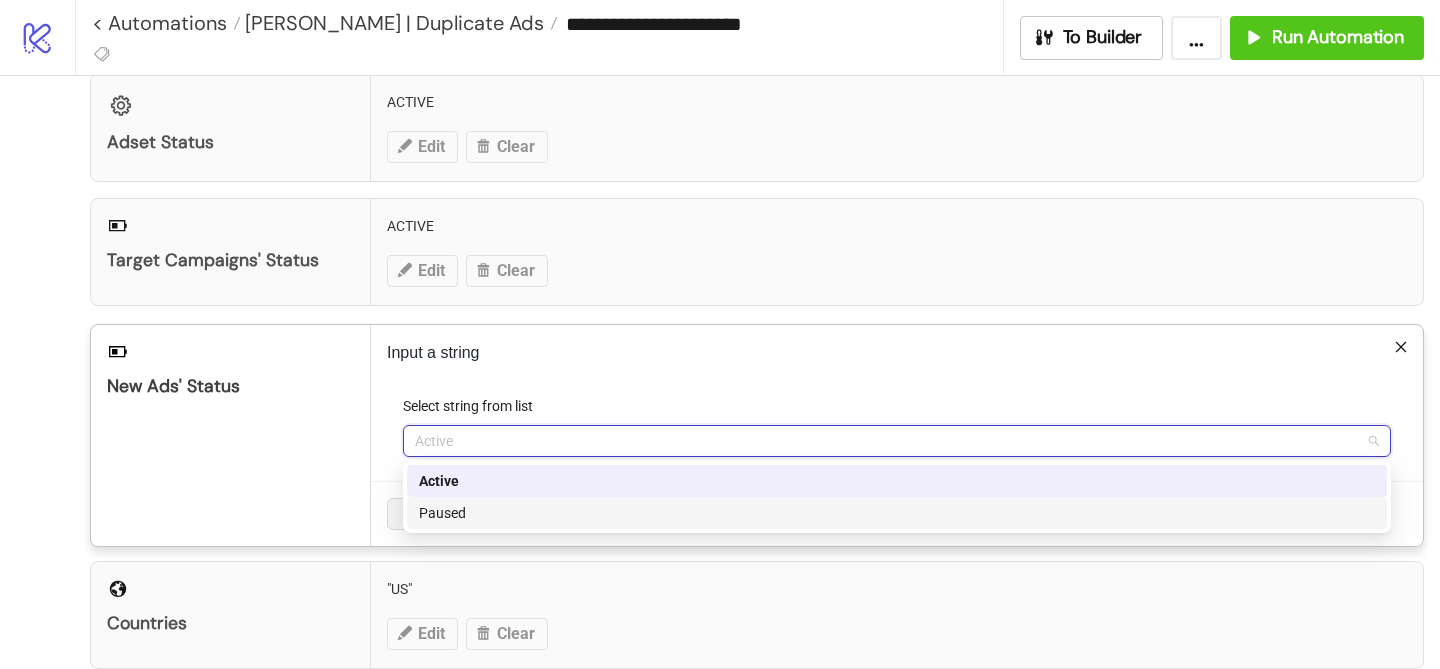 click on "Paused" at bounding box center (897, 513) 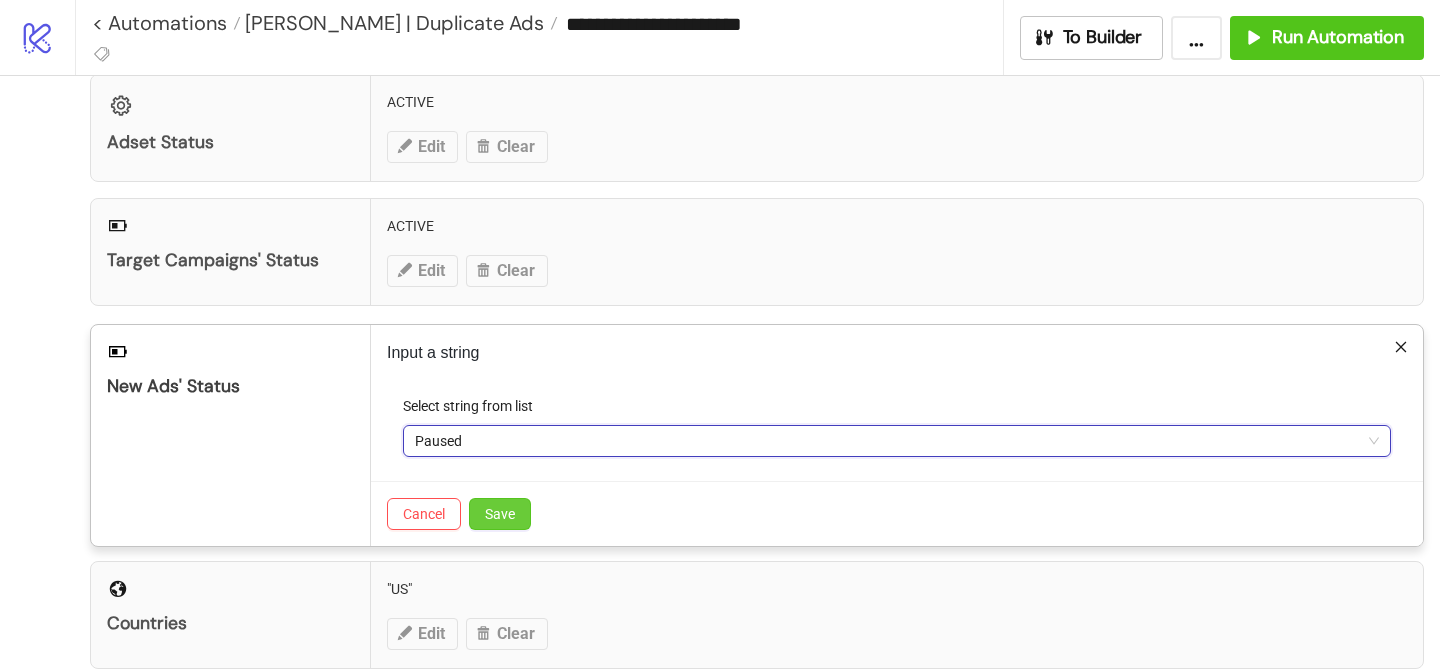 click on "Save" at bounding box center [500, 514] 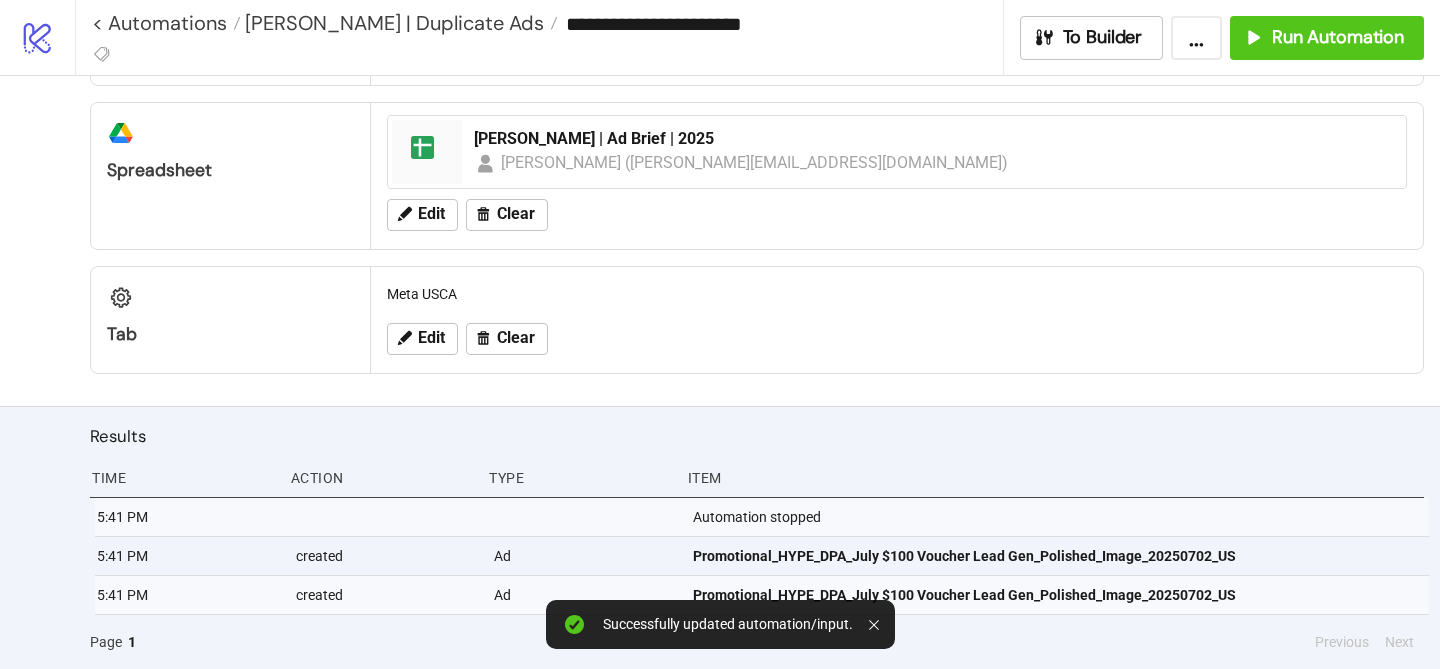 scroll, scrollTop: 0, scrollLeft: 0, axis: both 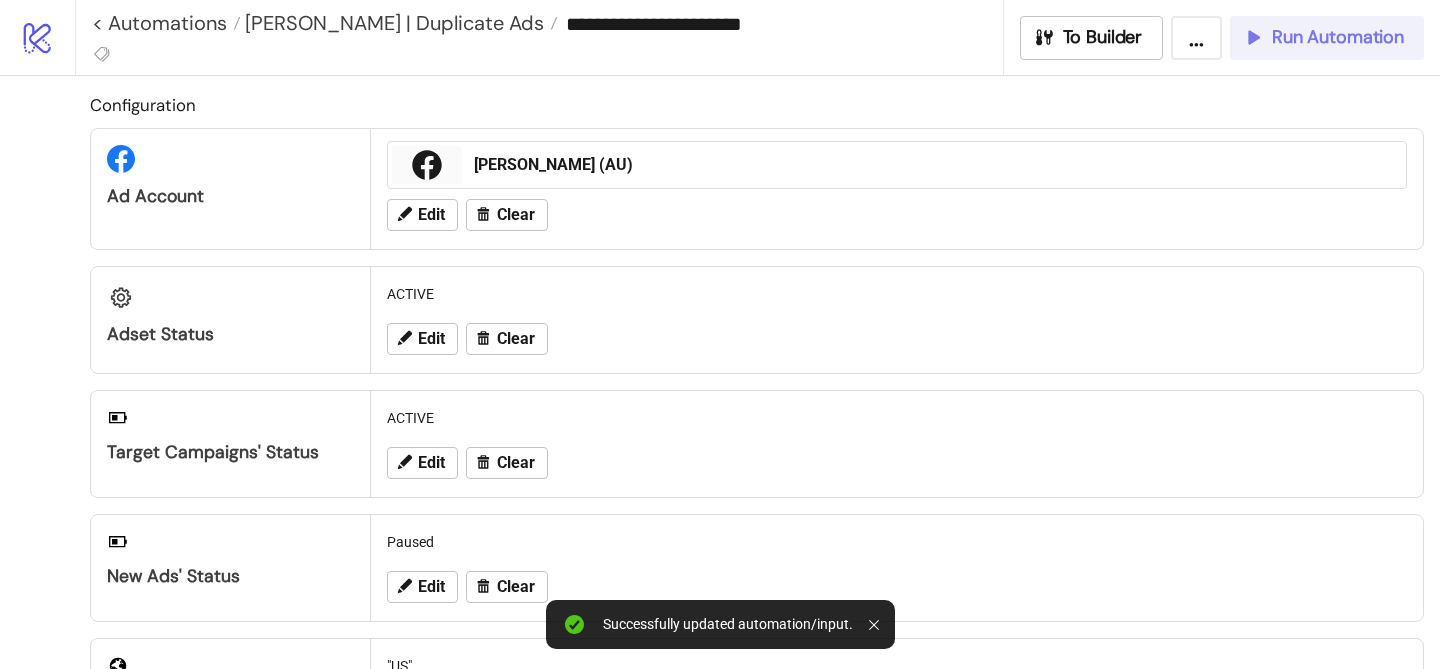 click on "Run Automation" at bounding box center (1327, 38) 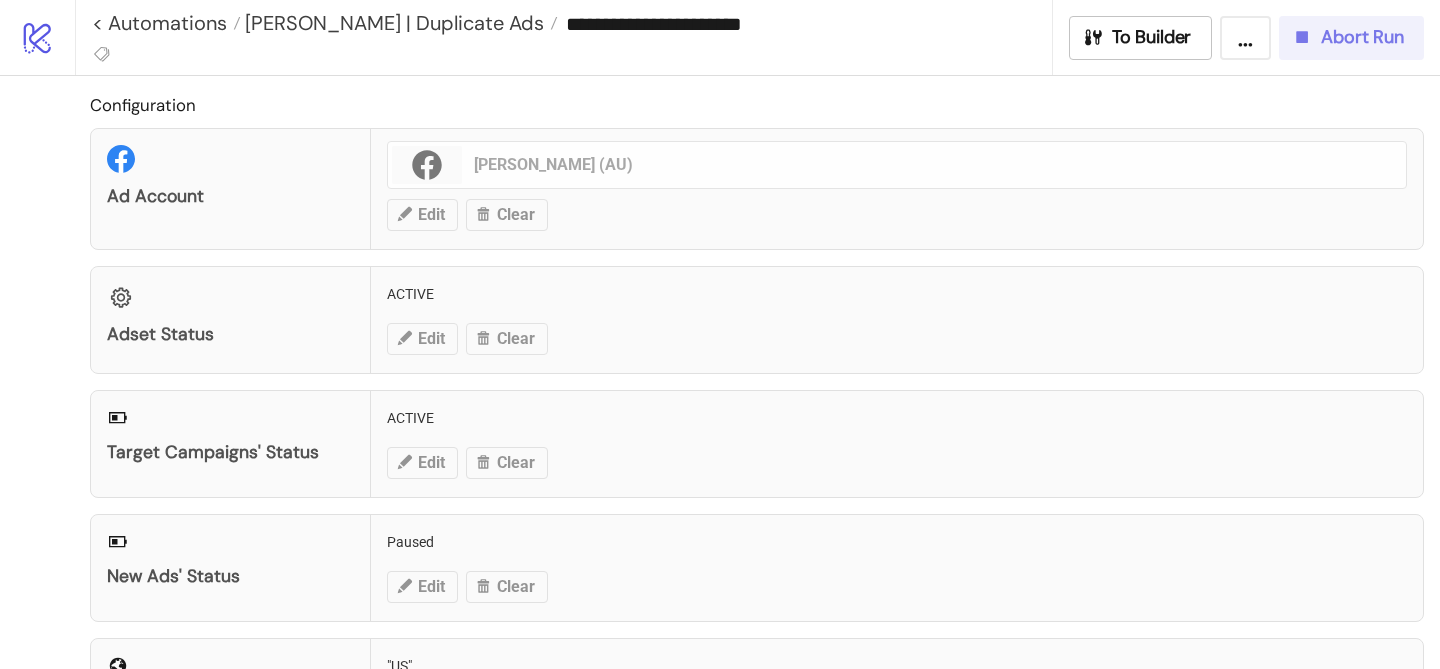 click on "Abort Run" at bounding box center (1351, 38) 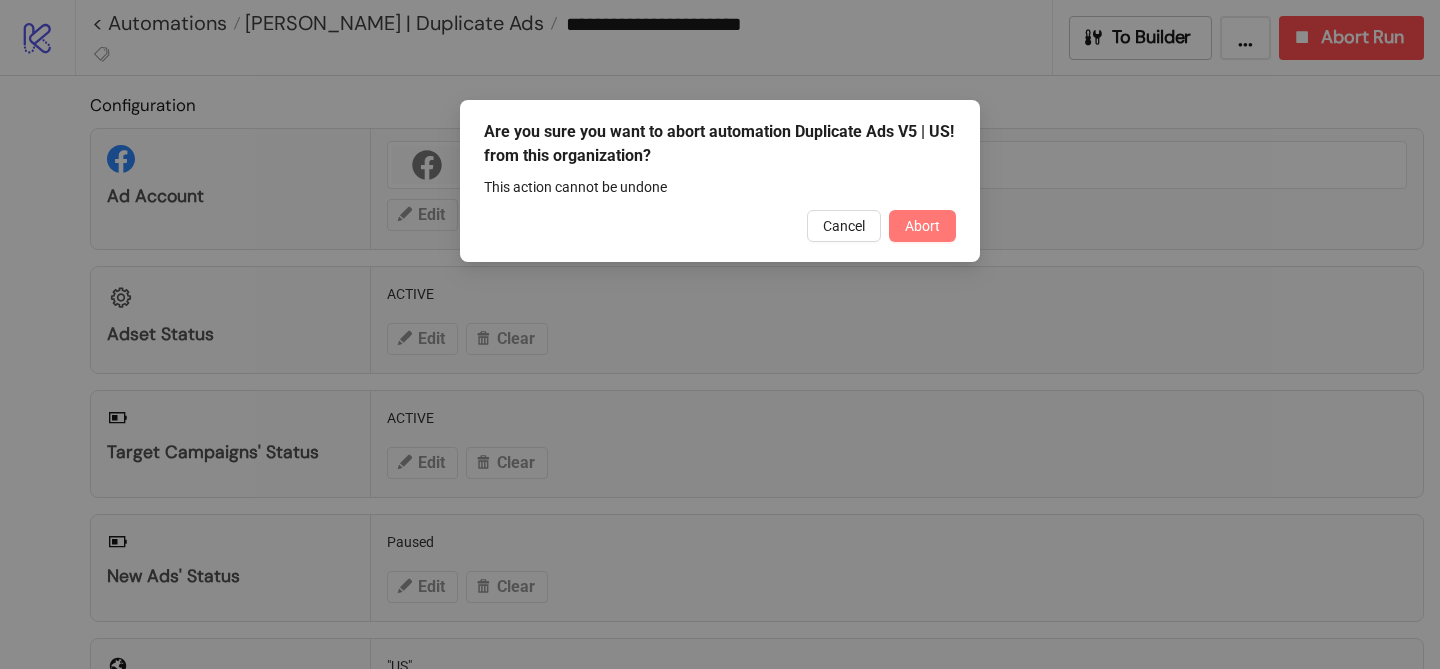 click on "Abort" at bounding box center [922, 226] 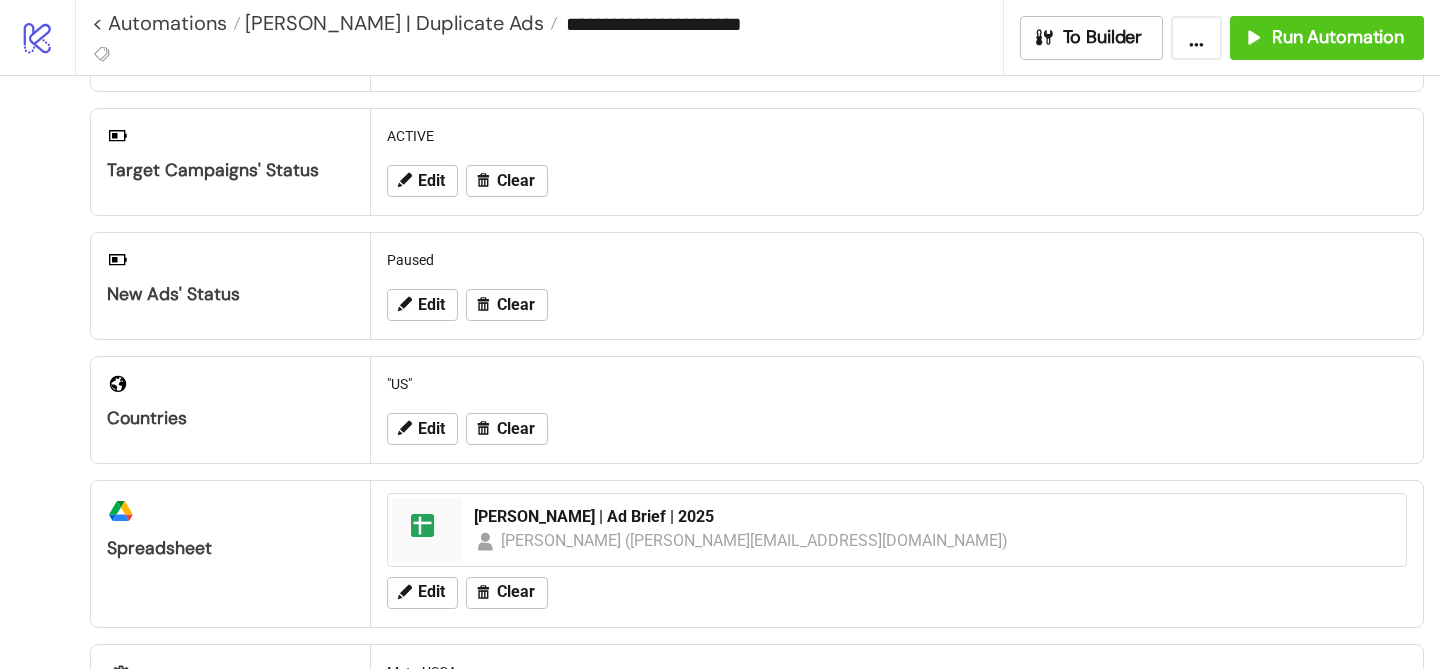 scroll, scrollTop: 292, scrollLeft: 0, axis: vertical 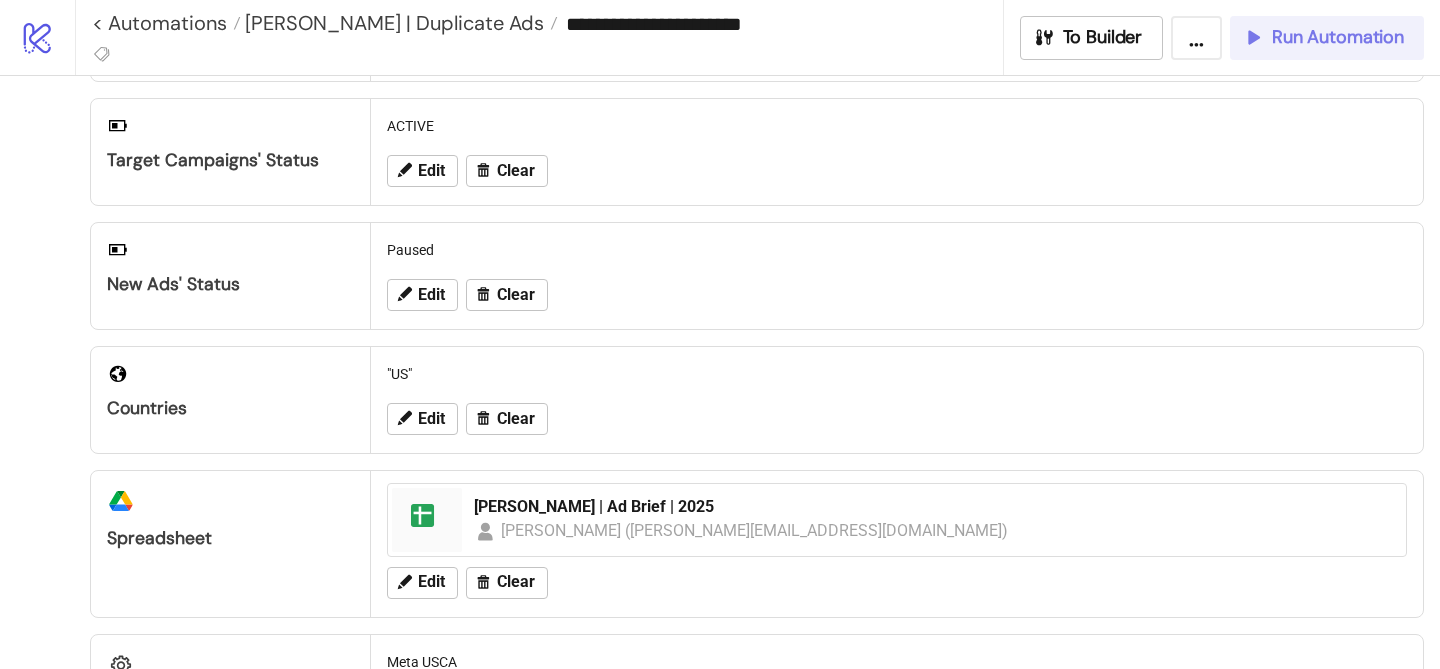click on "Run Automation" at bounding box center (1338, 37) 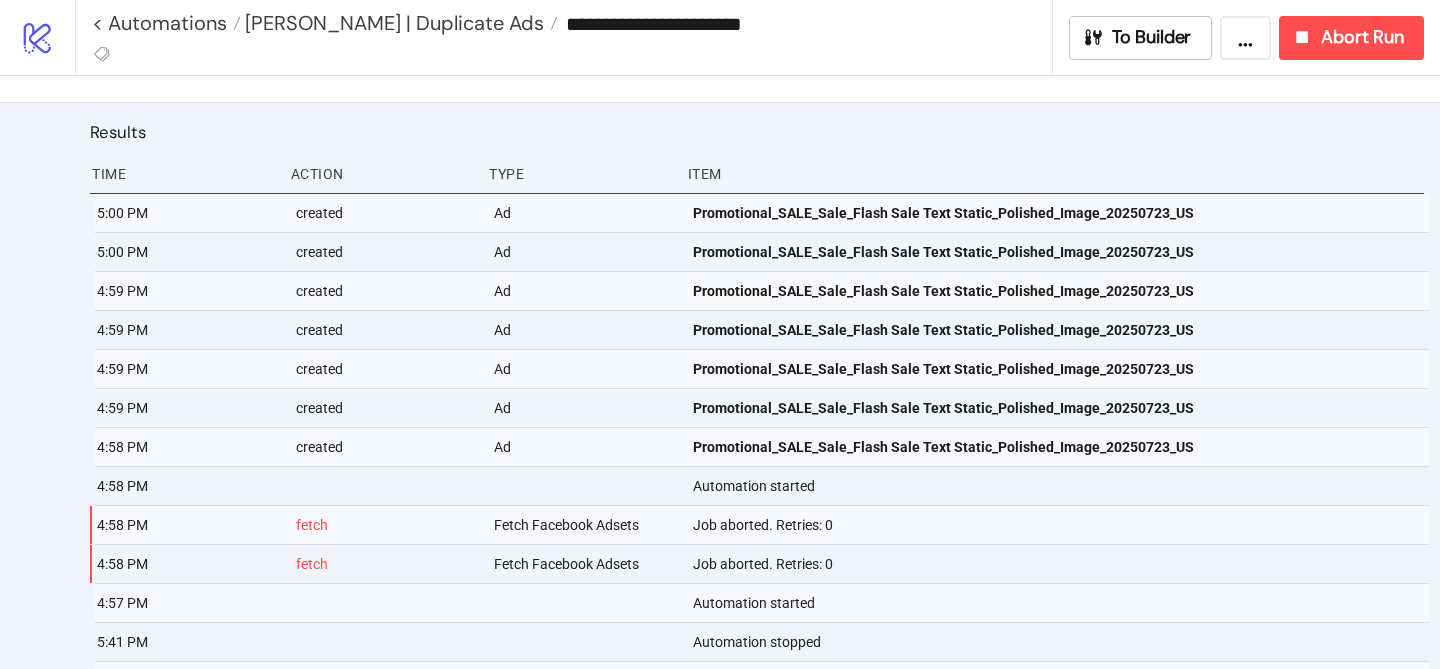 scroll, scrollTop: 961, scrollLeft: 0, axis: vertical 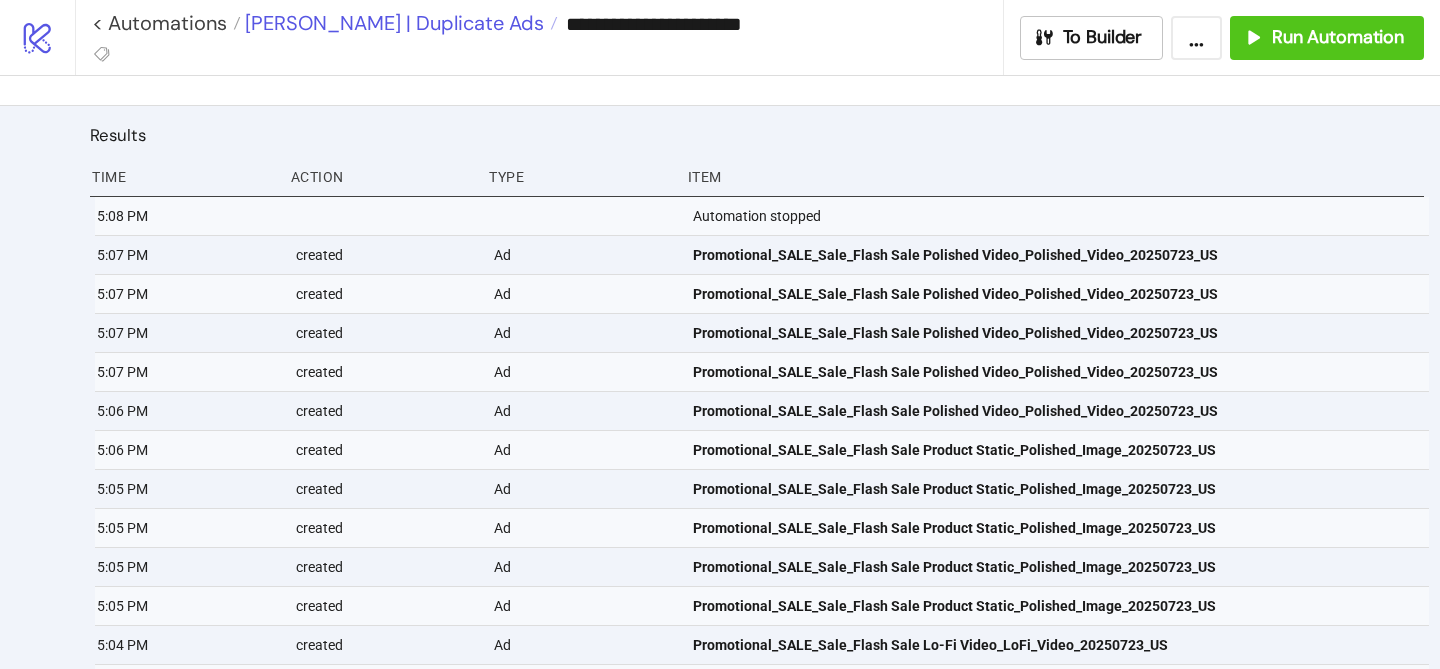 click on "[PERSON_NAME] | Duplicate Ads" at bounding box center [392, 23] 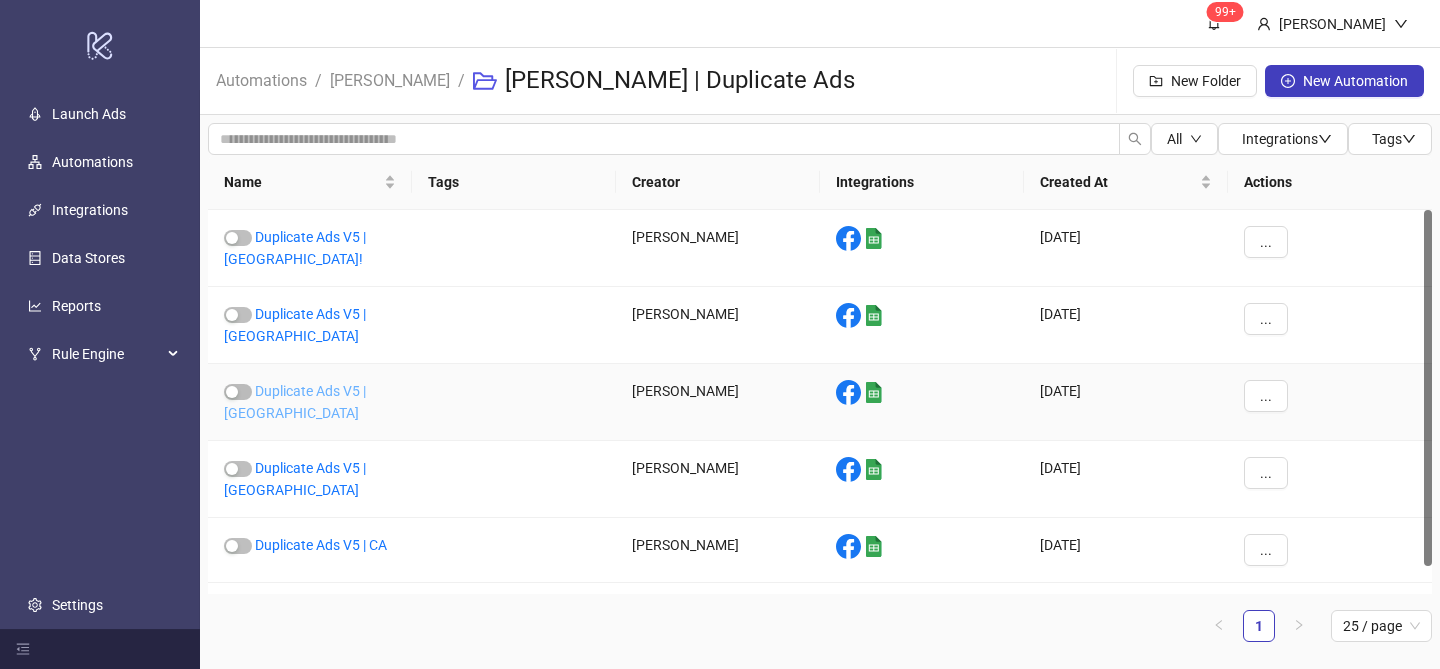 click on "Duplicate Ads V5 | [GEOGRAPHIC_DATA]" at bounding box center (295, 402) 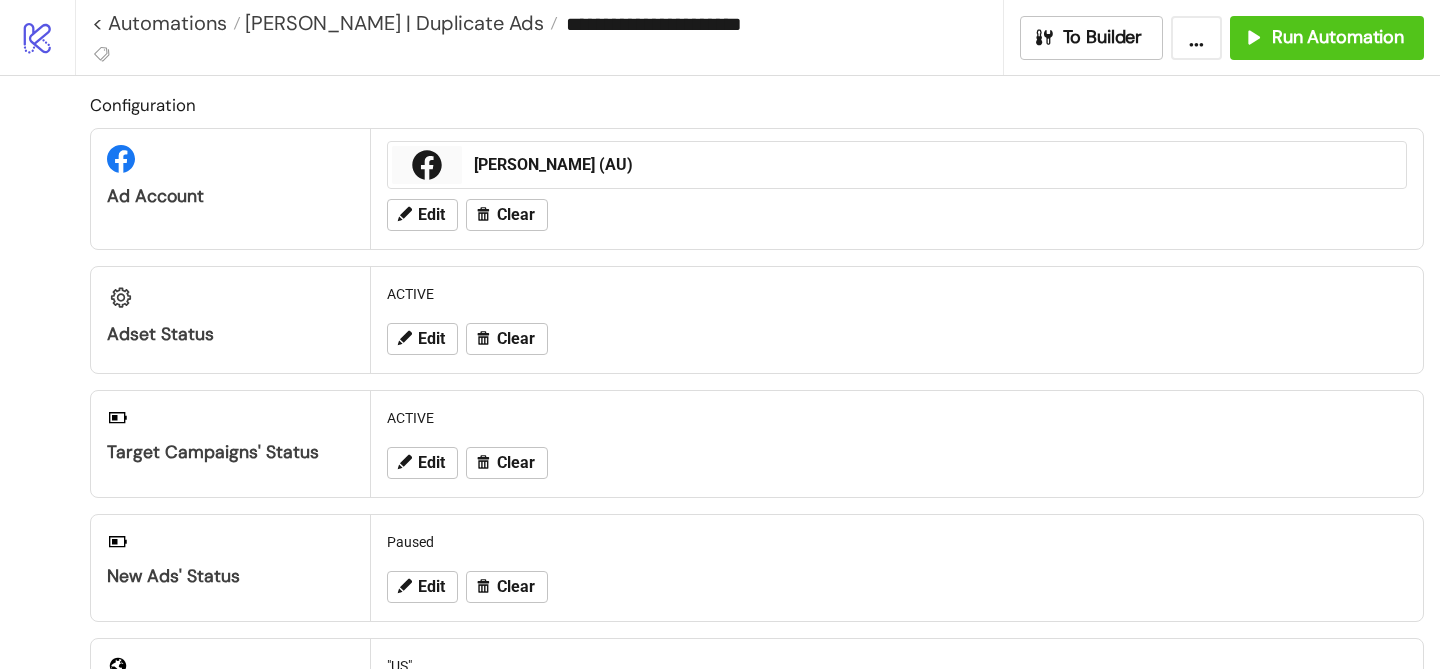type on "**********" 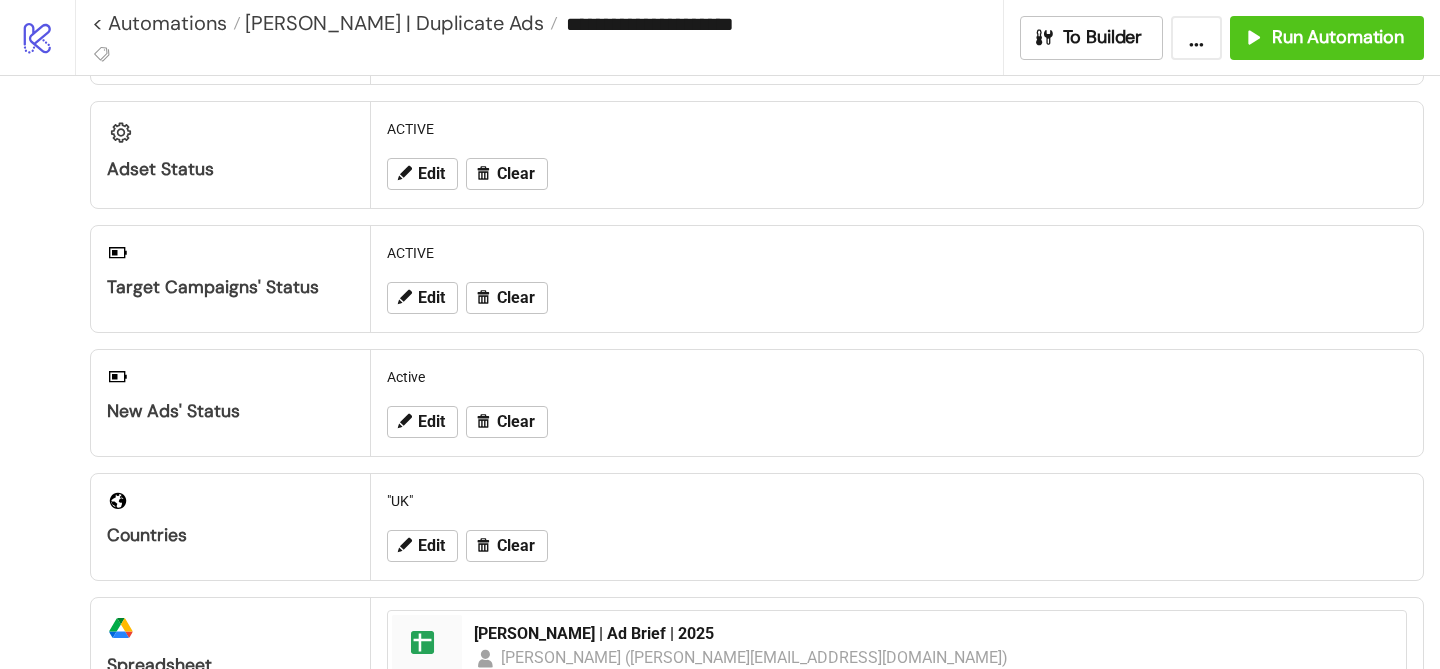 scroll, scrollTop: 195, scrollLeft: 0, axis: vertical 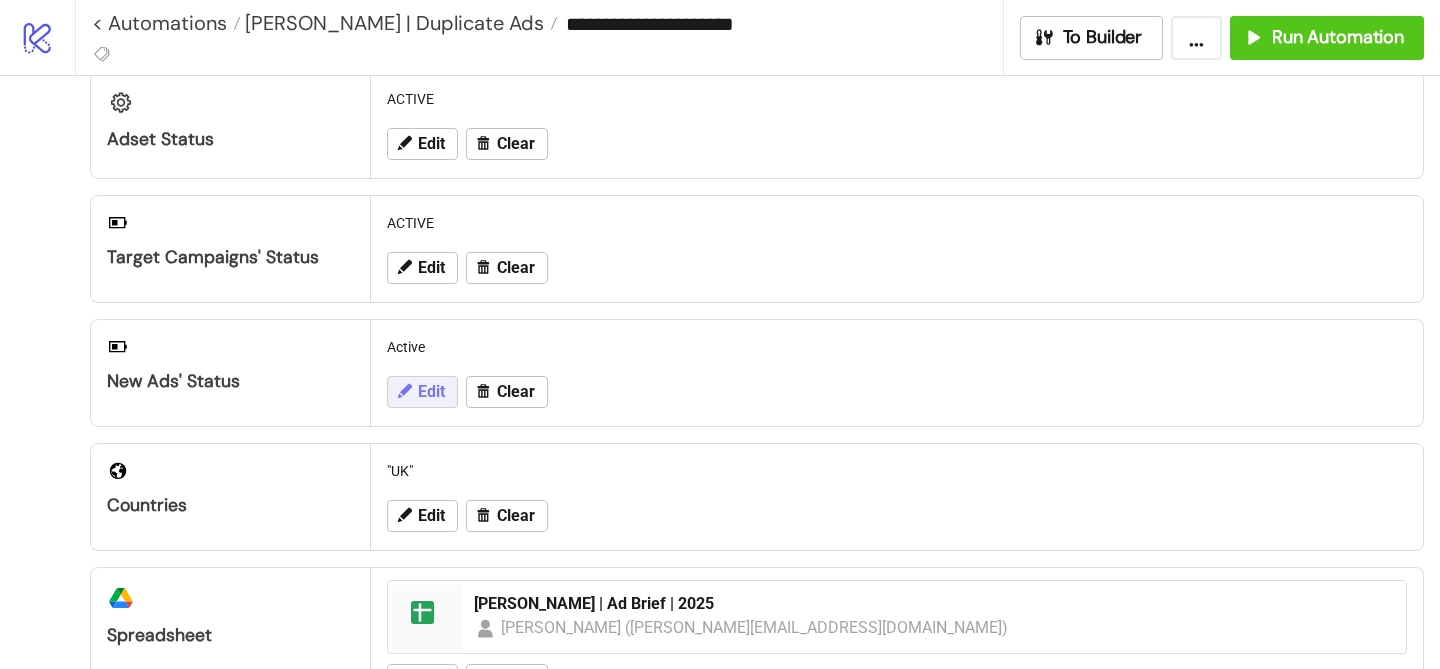 click on "Edit" at bounding box center (431, 392) 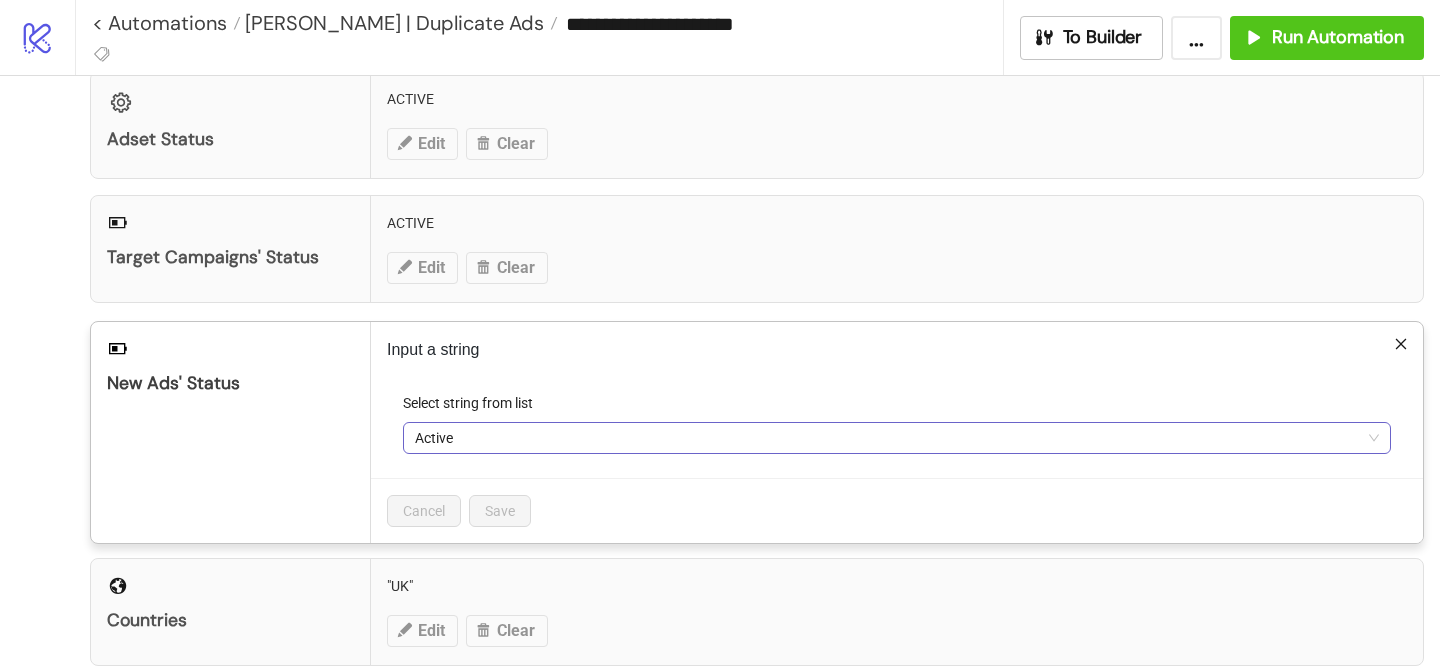 click on "Active" at bounding box center (897, 438) 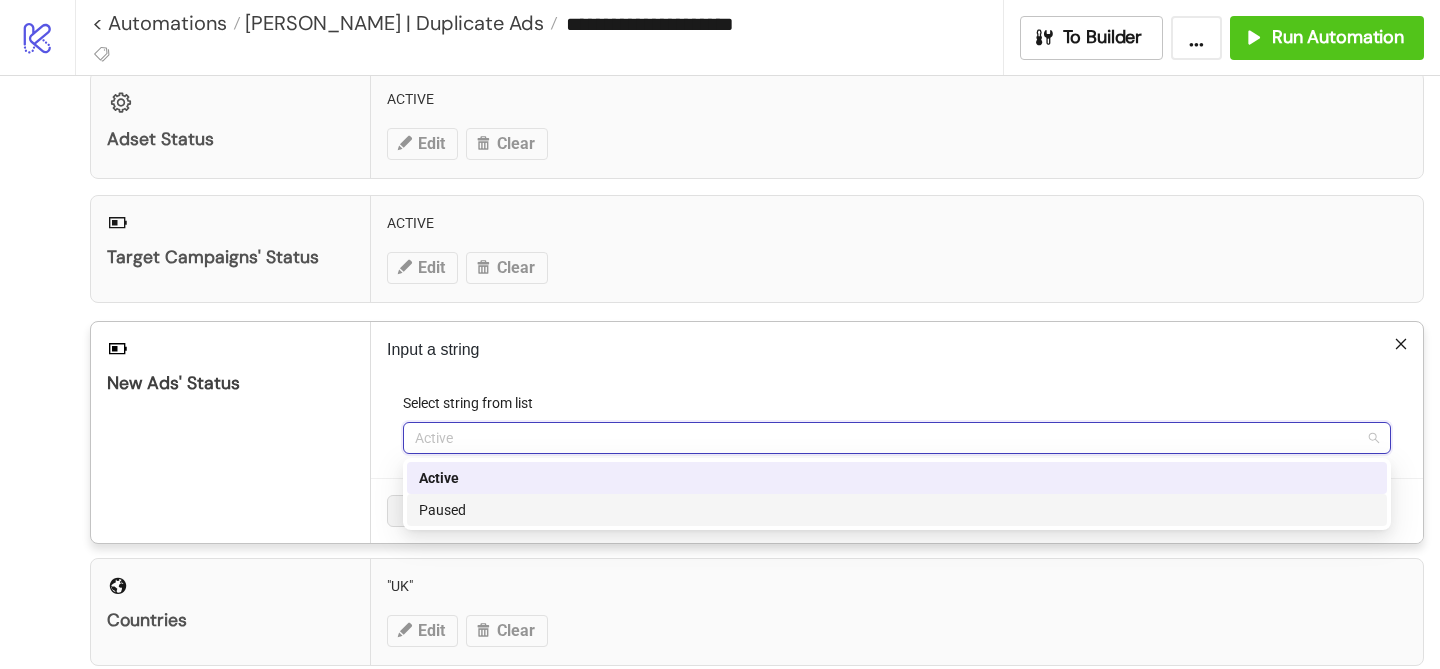 click on "Paused" at bounding box center [897, 510] 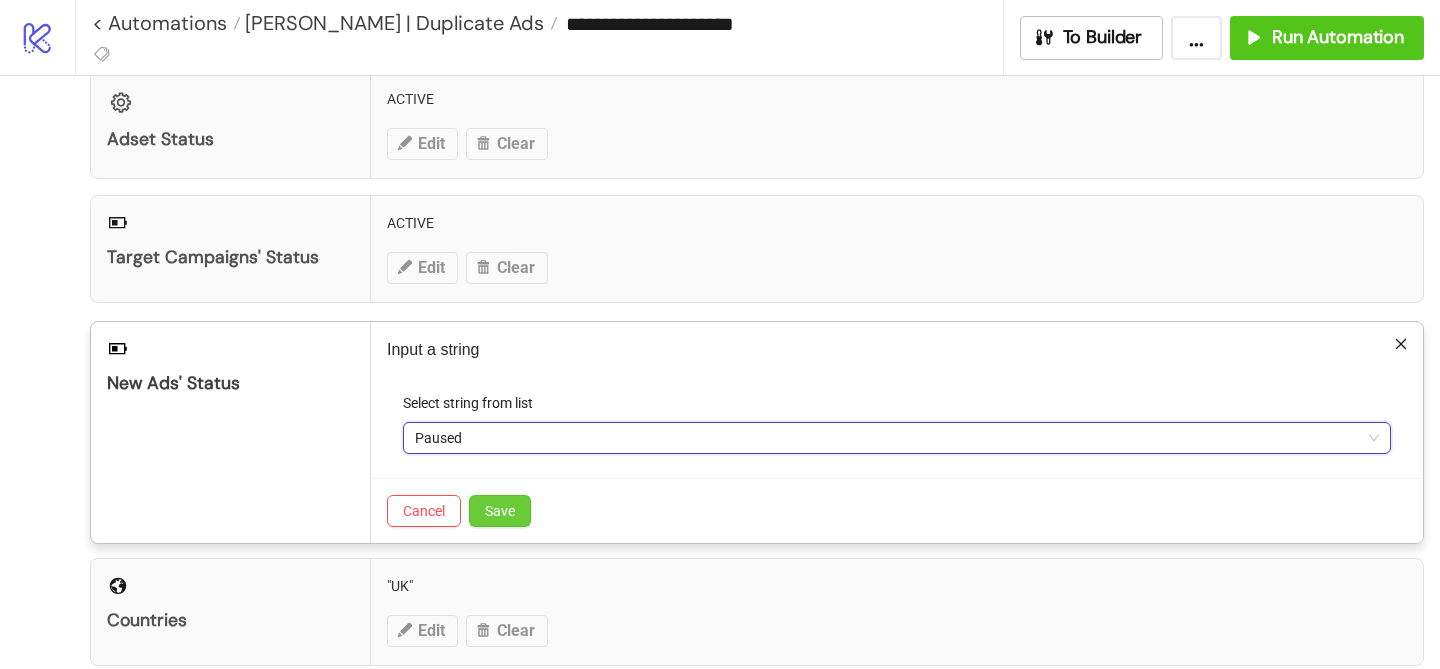 click on "Save" at bounding box center (500, 511) 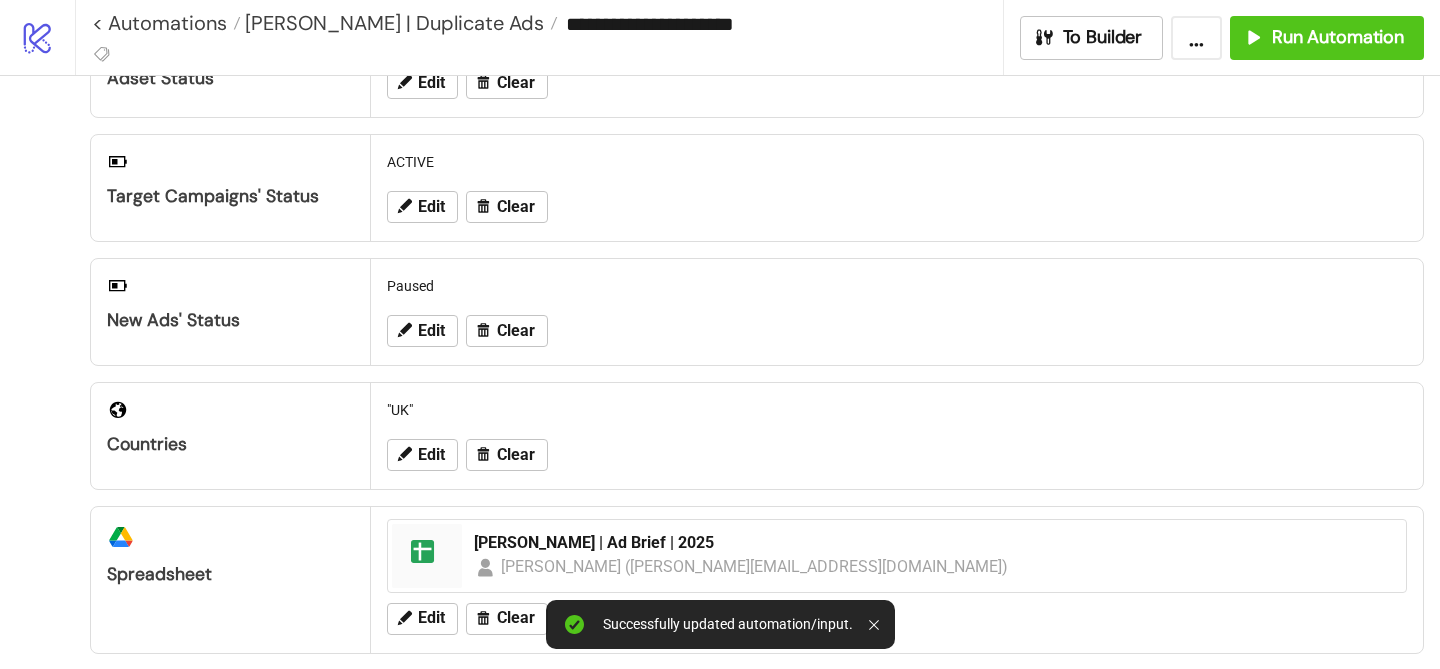 scroll, scrollTop: 0, scrollLeft: 0, axis: both 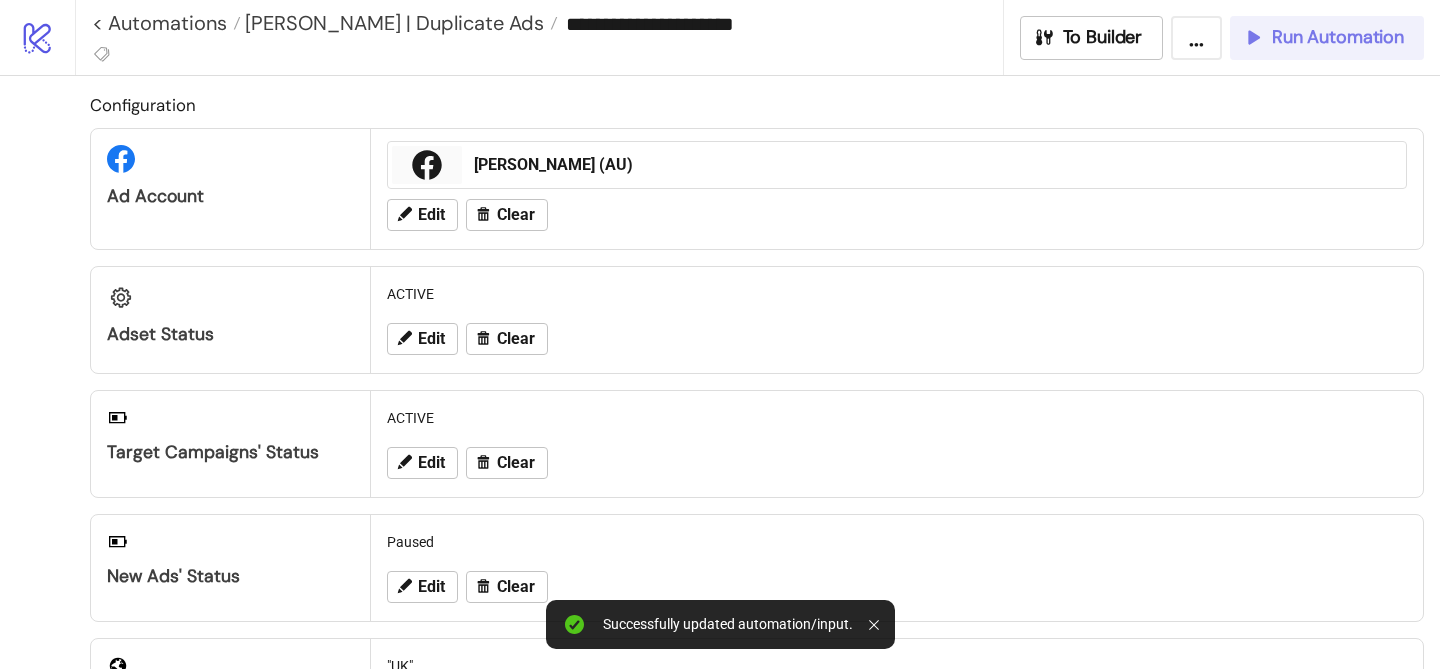 click on "Run Automation" at bounding box center [1338, 37] 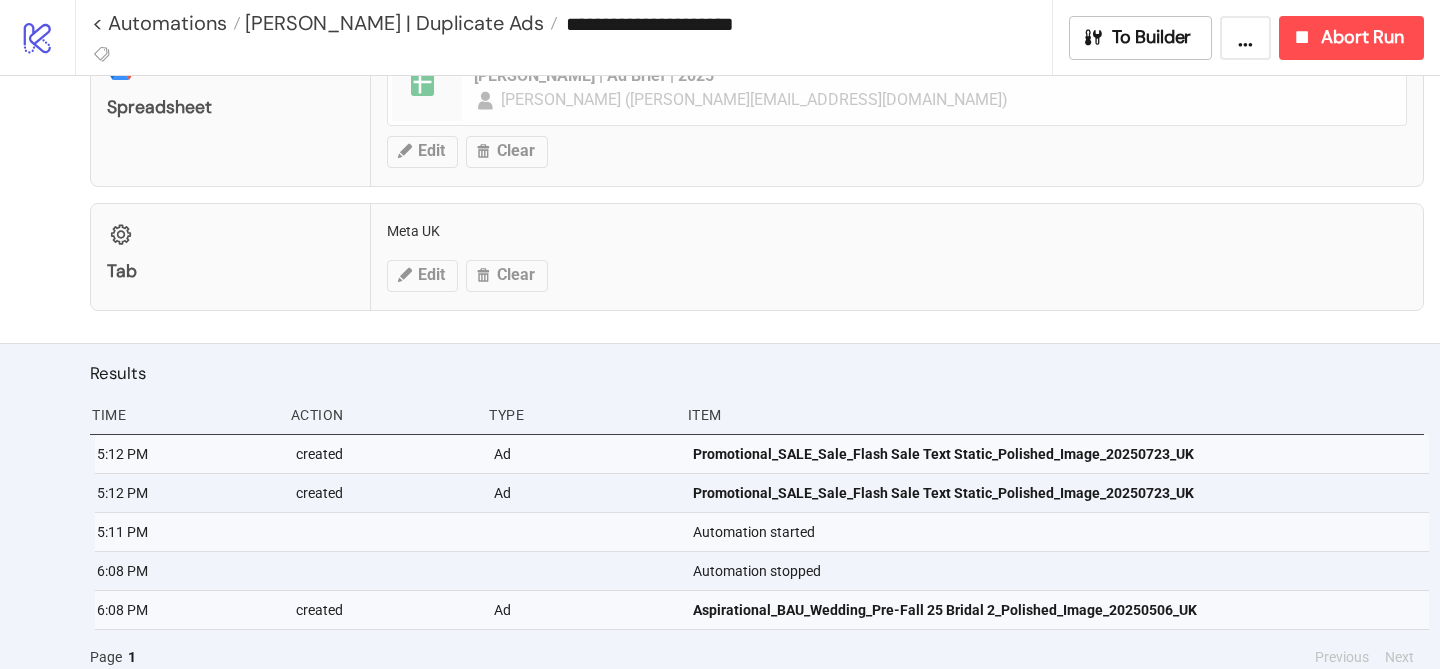 scroll, scrollTop: 738, scrollLeft: 0, axis: vertical 